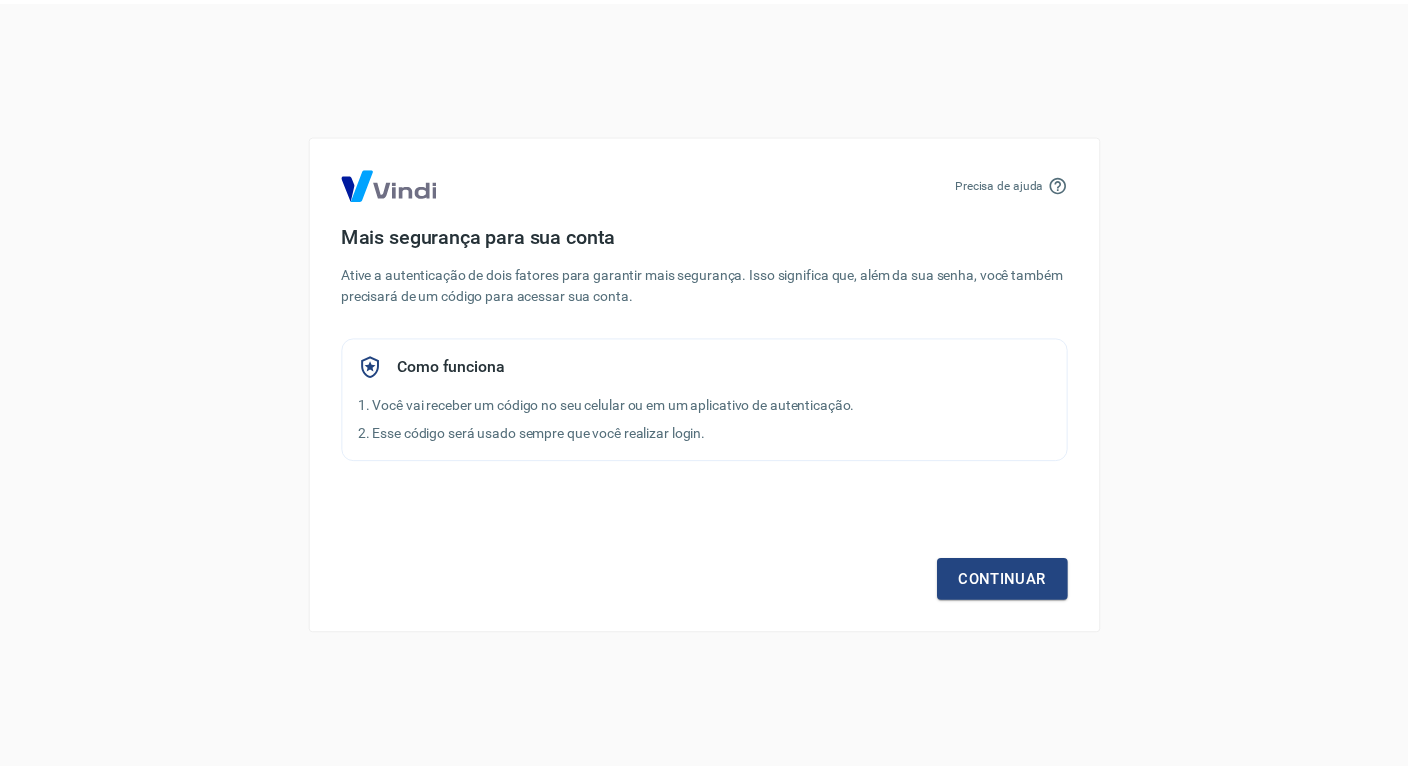 scroll, scrollTop: 0, scrollLeft: 0, axis: both 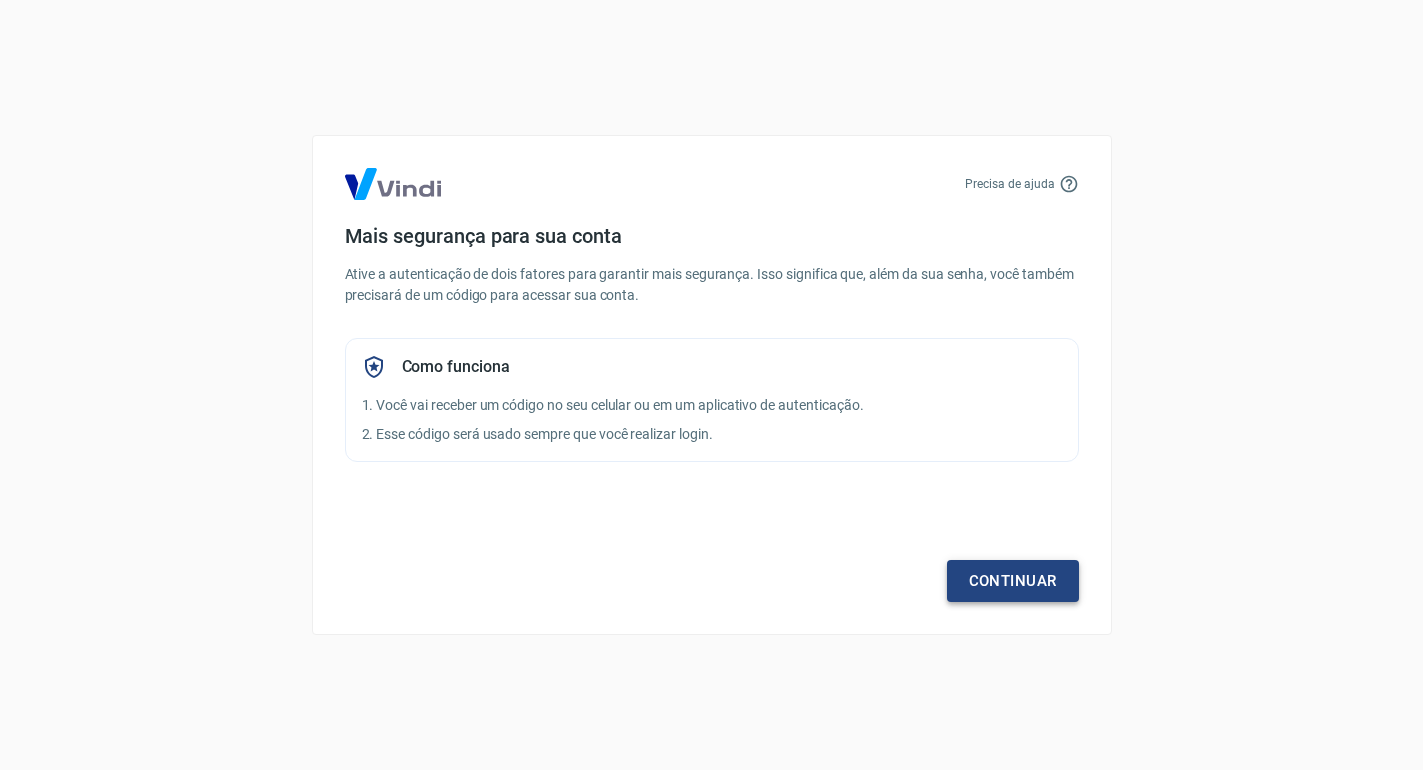 click on "Continuar" at bounding box center [1013, 581] 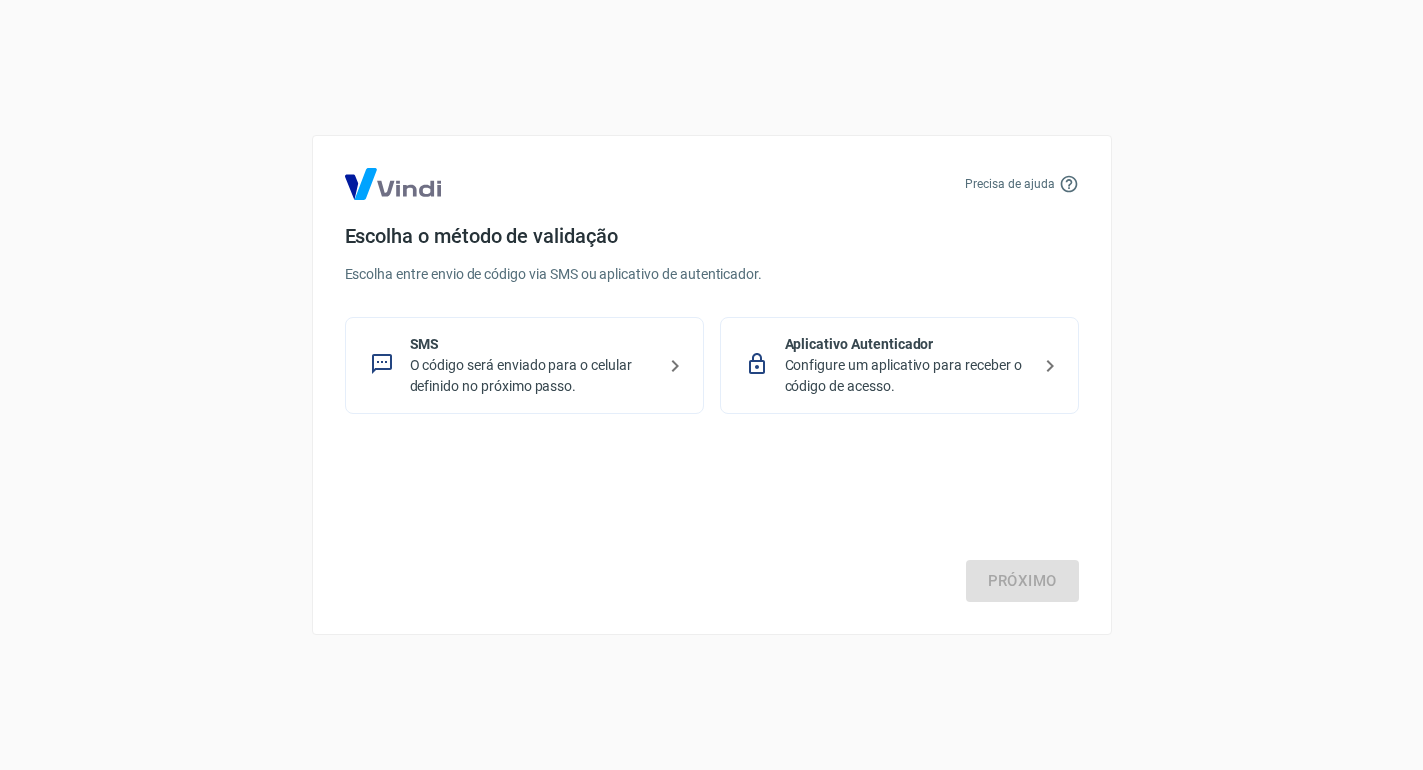 click on "SMS" at bounding box center [532, 344] 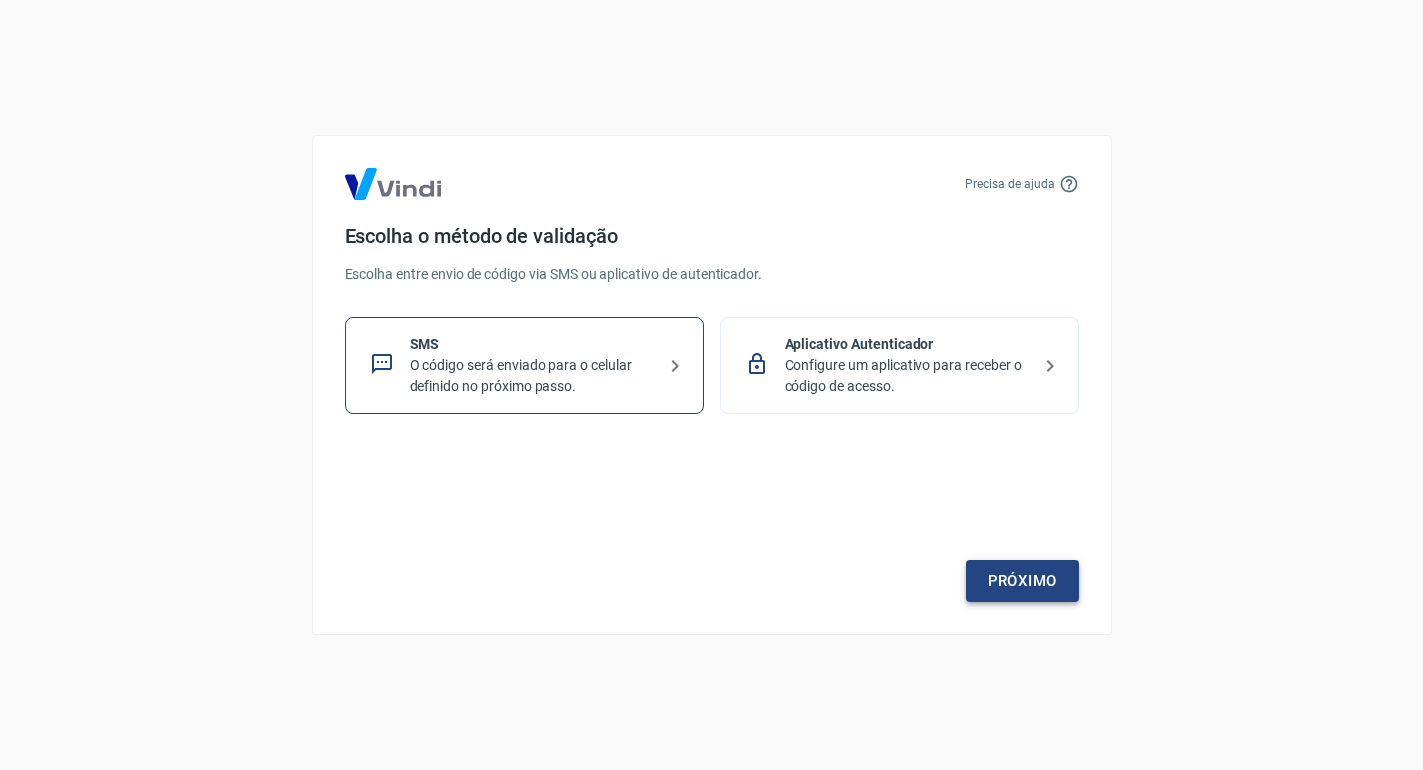 click on "Próximo" at bounding box center (1022, 581) 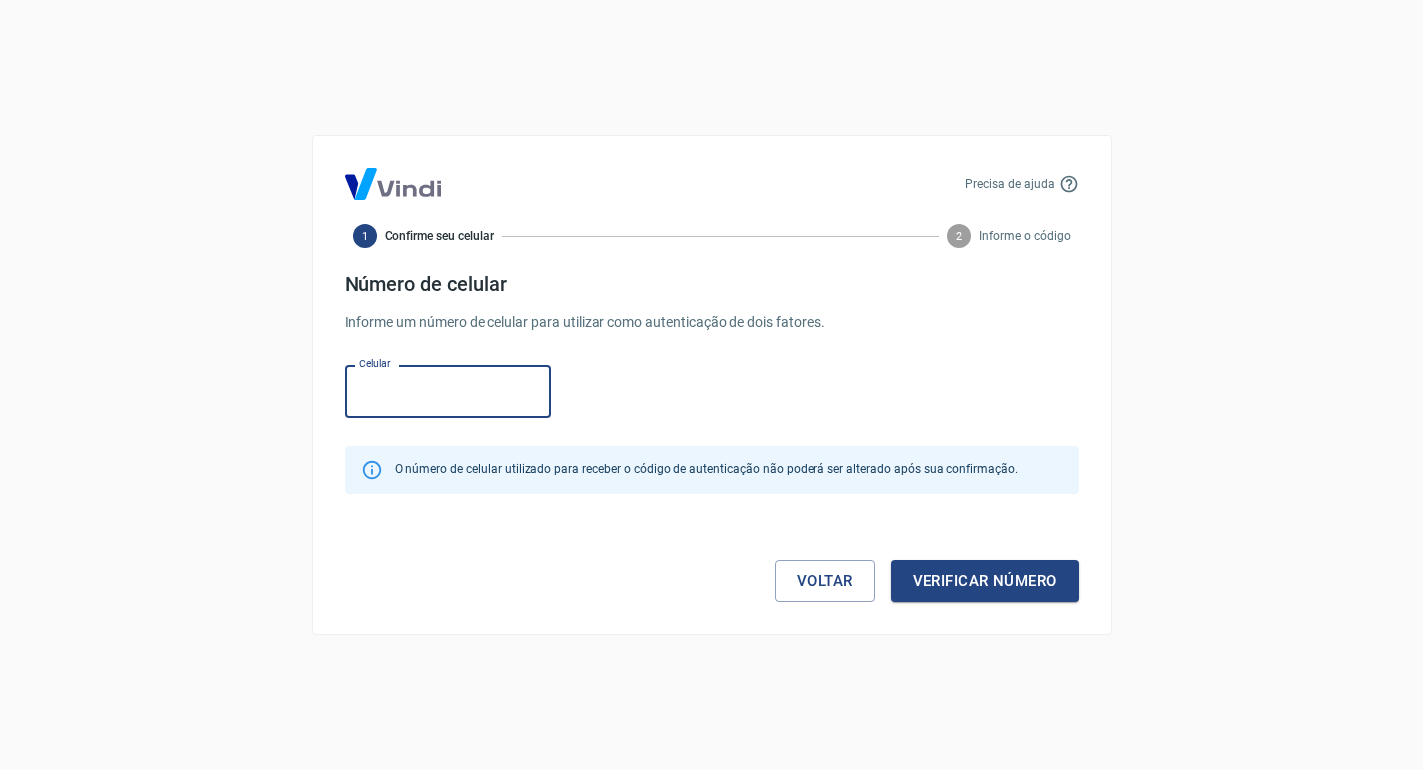 type on "[PHONE]" 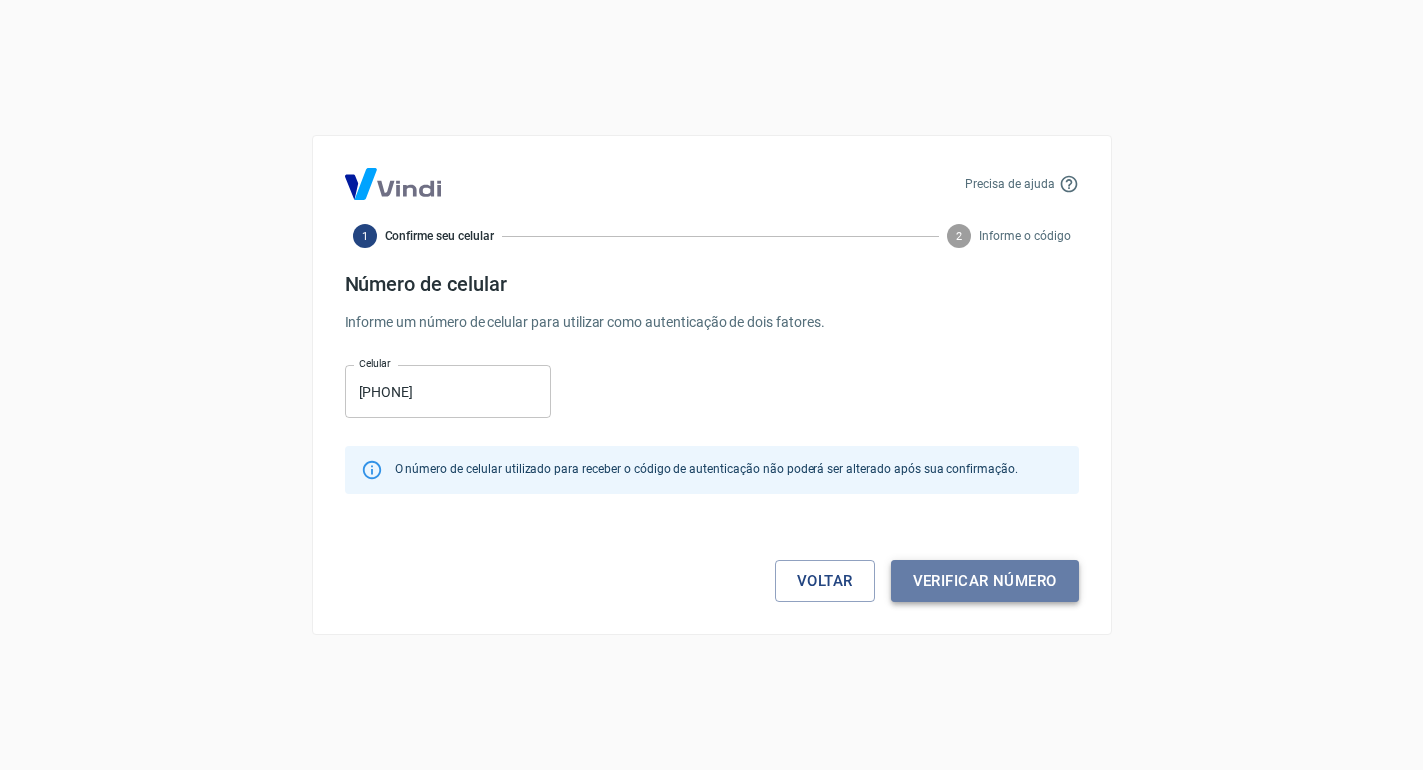 click on "Verificar número" at bounding box center [985, 581] 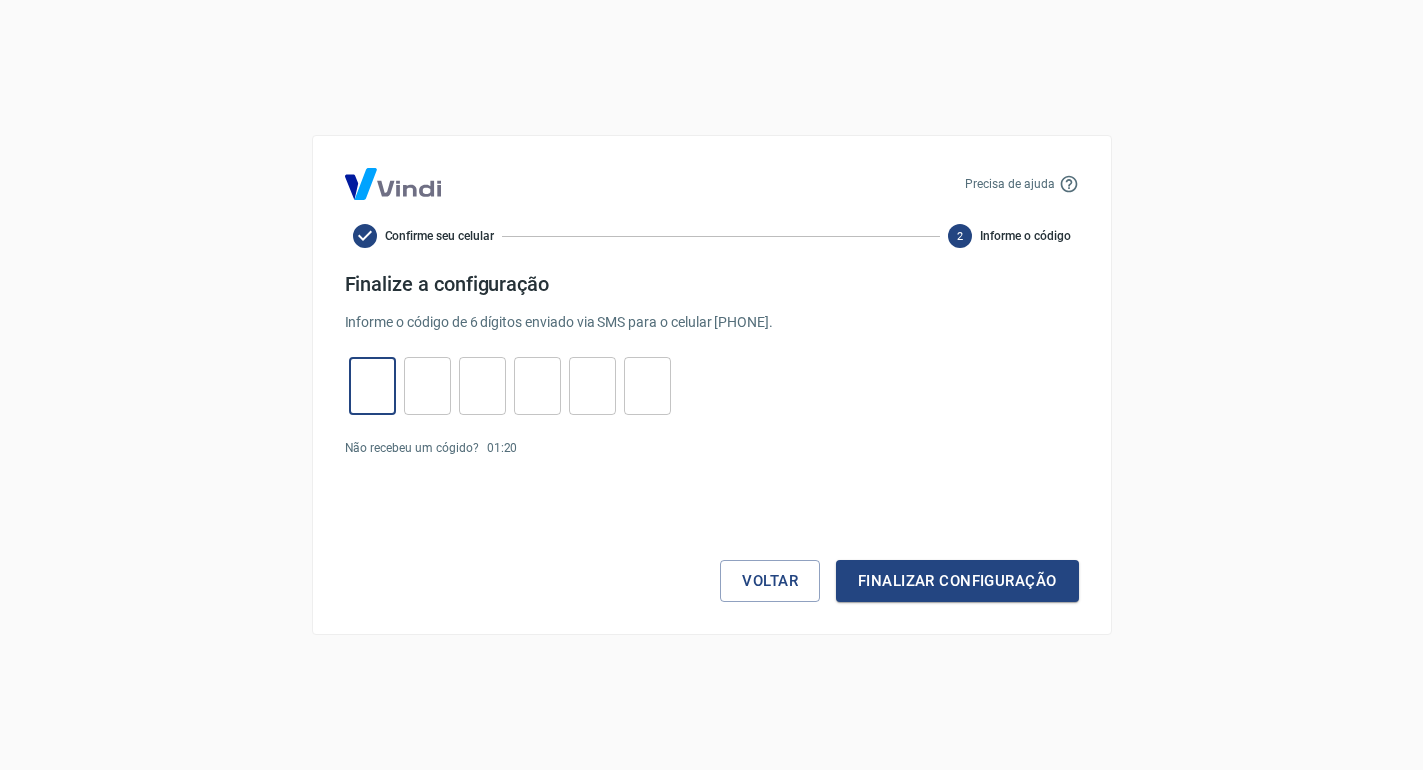click at bounding box center [372, 386] 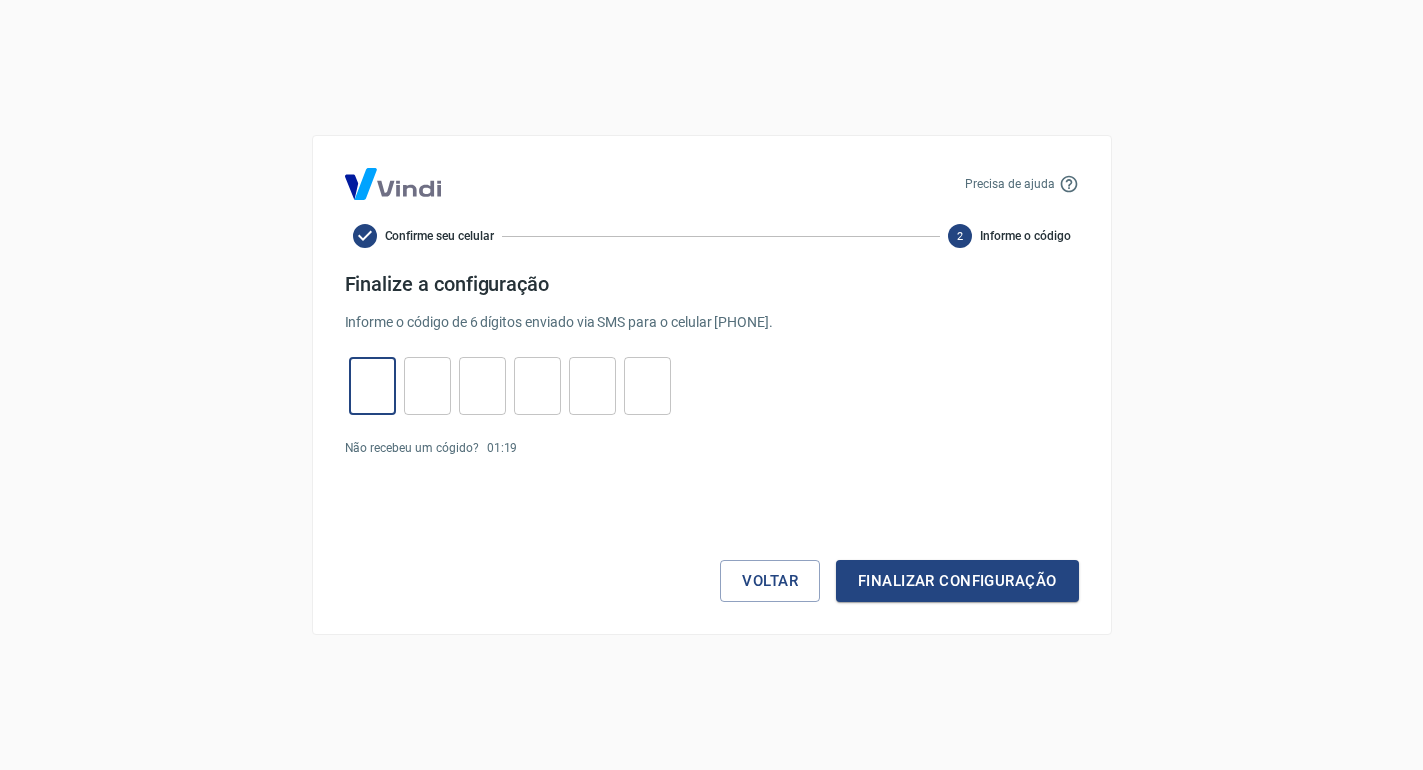 type on "9" 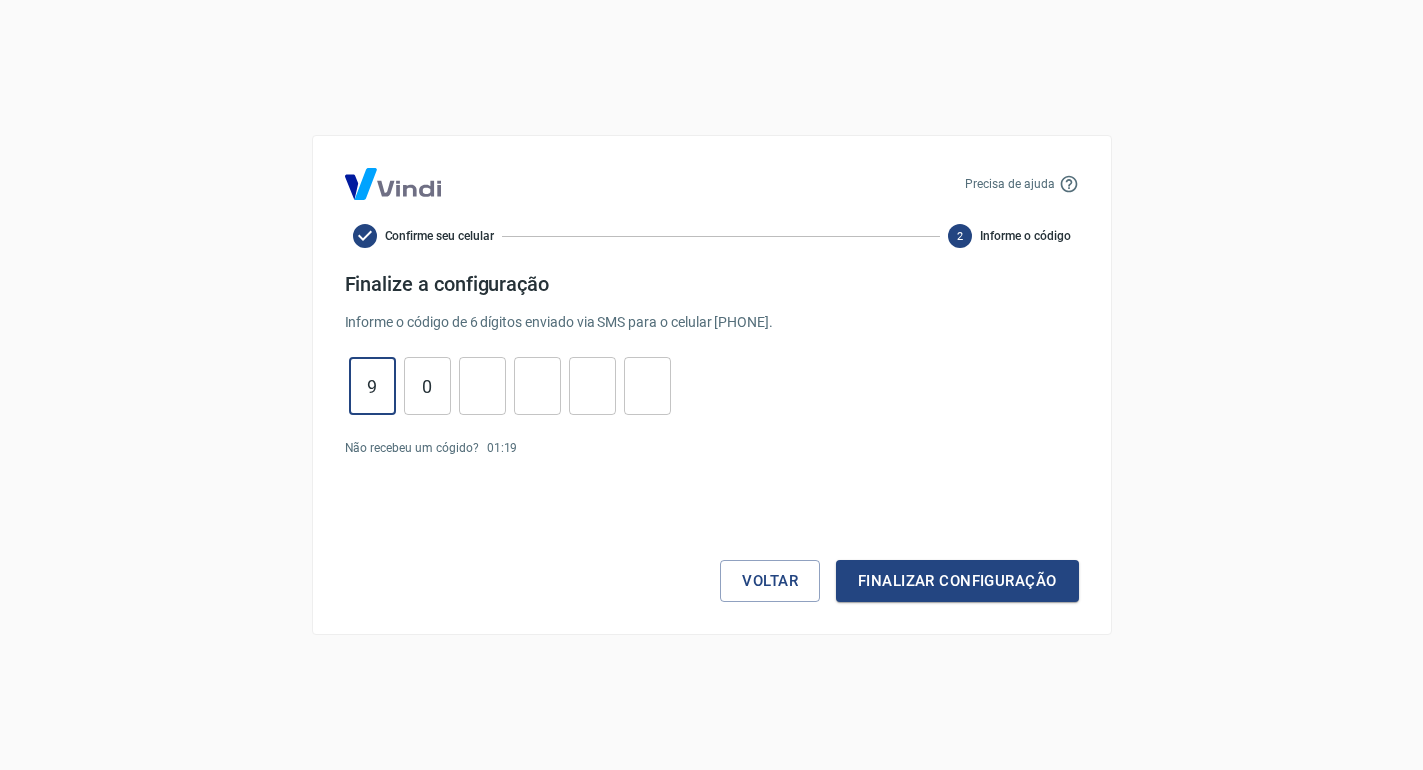 type on "0" 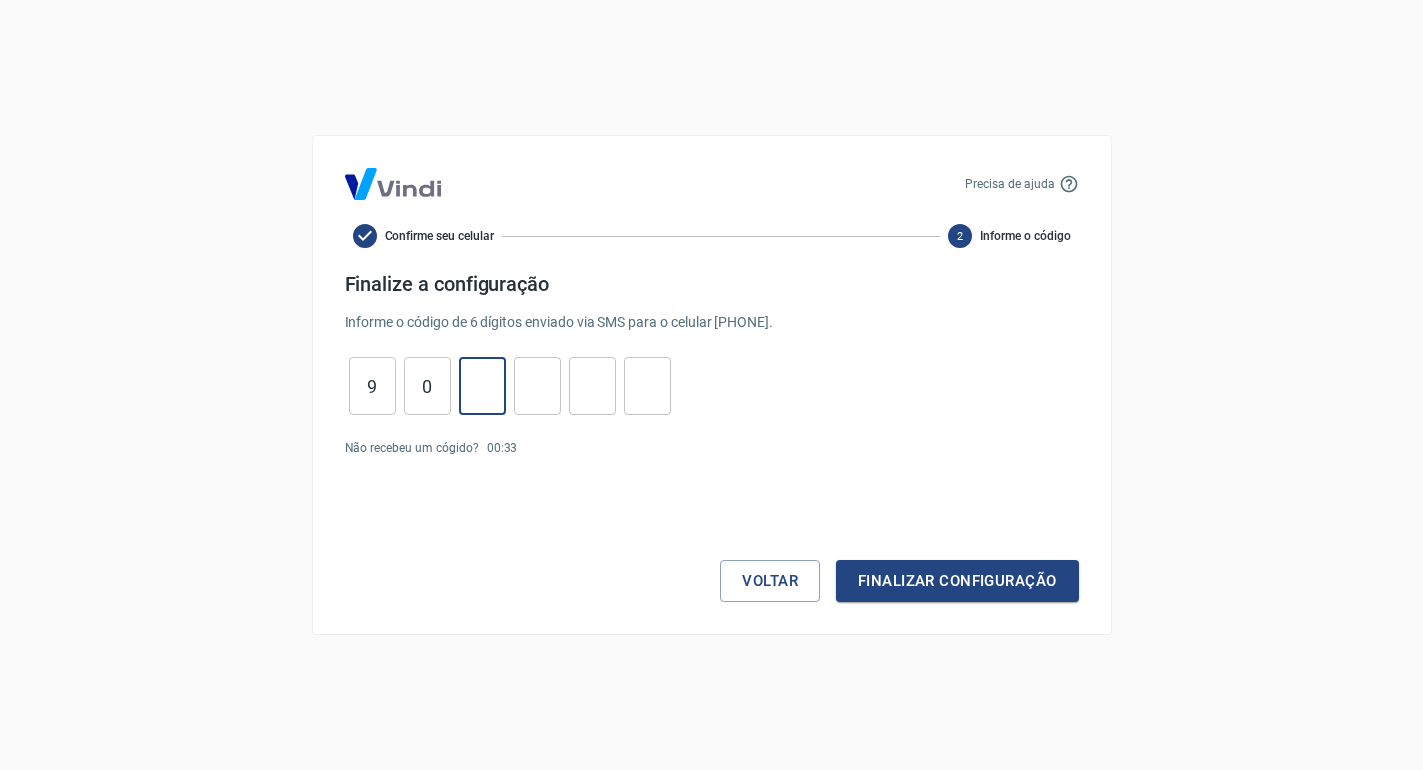 type on "2" 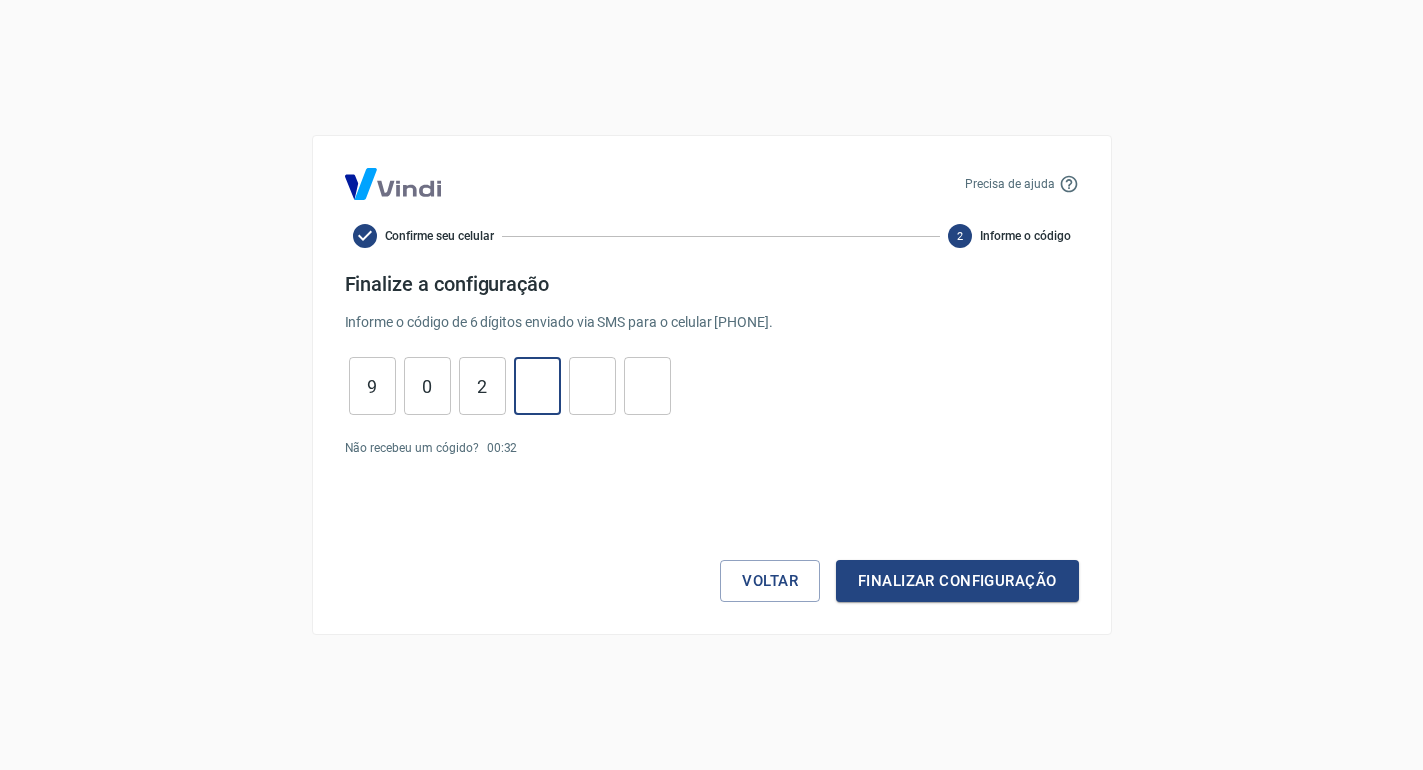 type on "4" 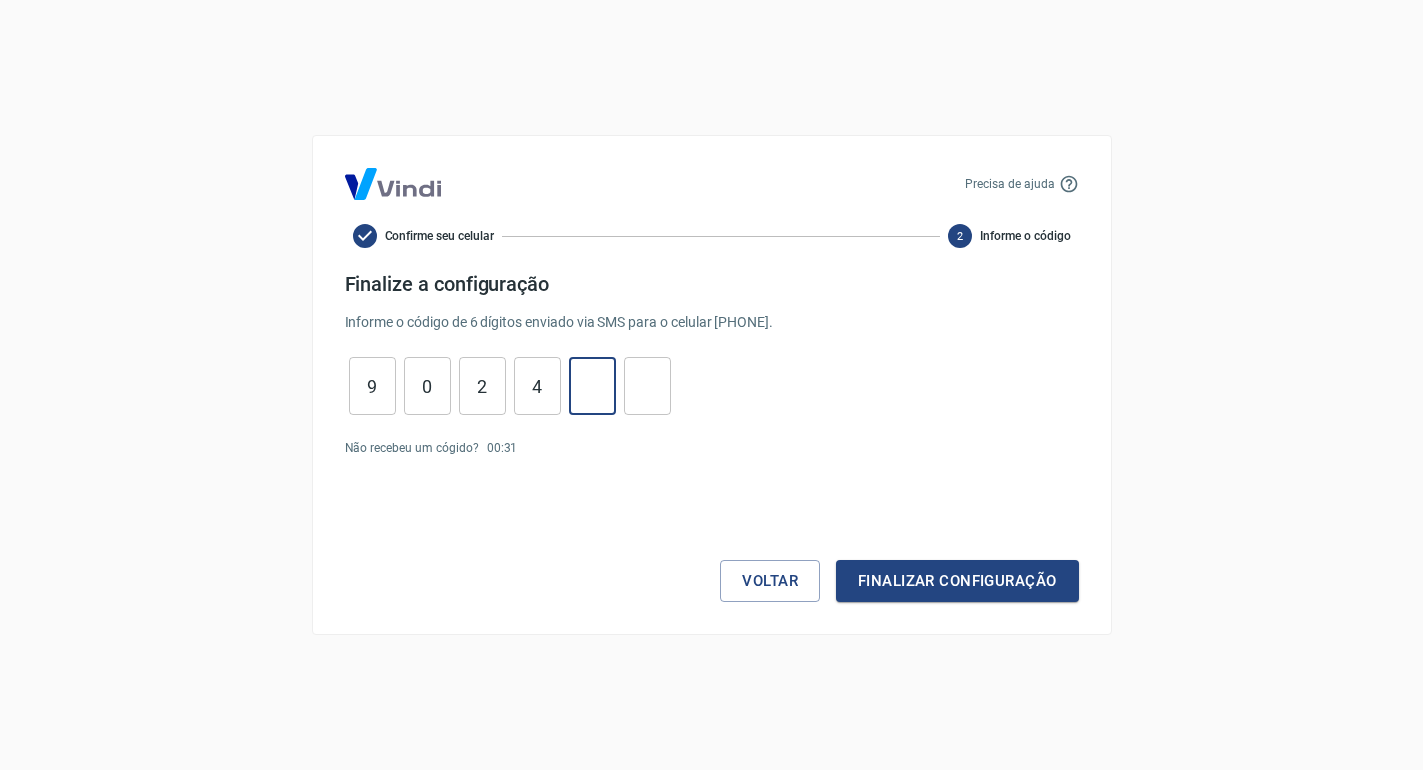 type on "9" 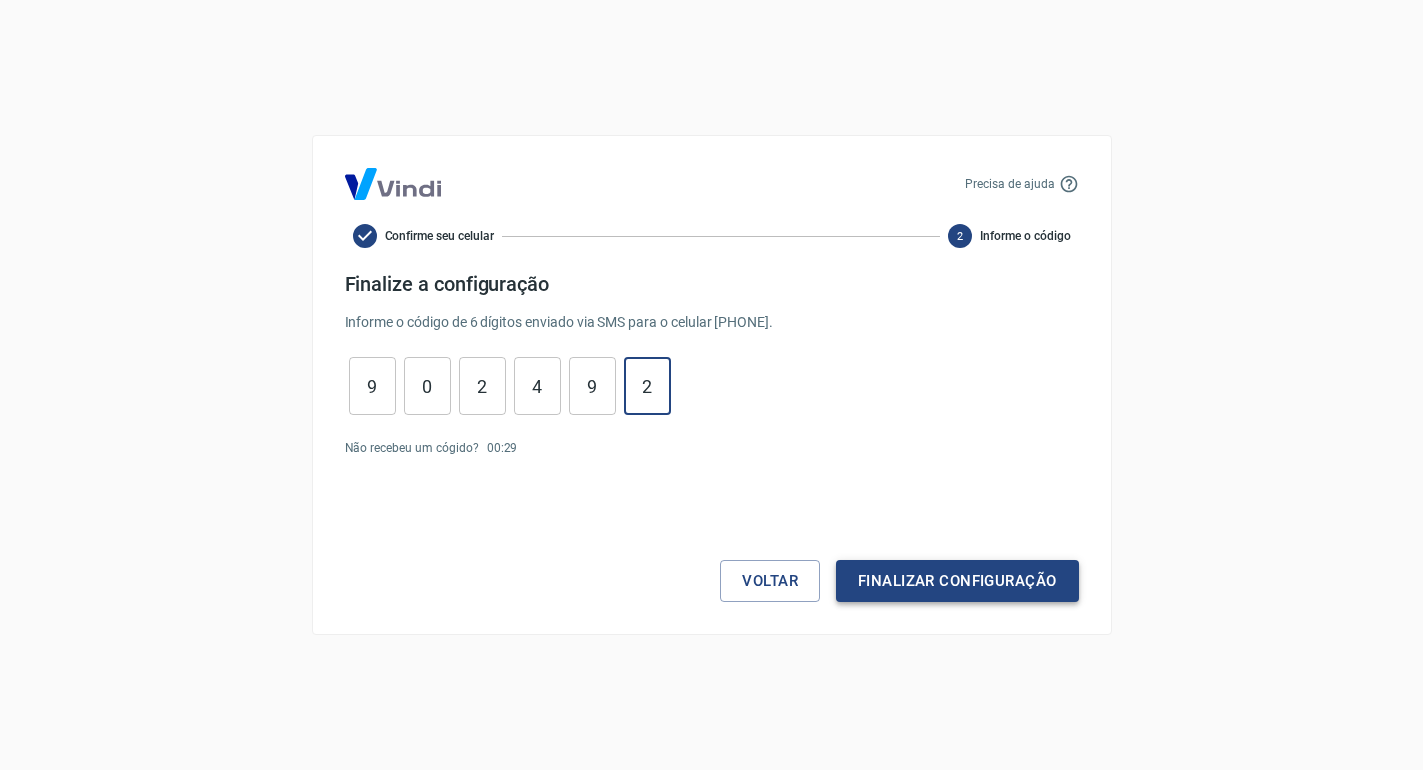 type on "2" 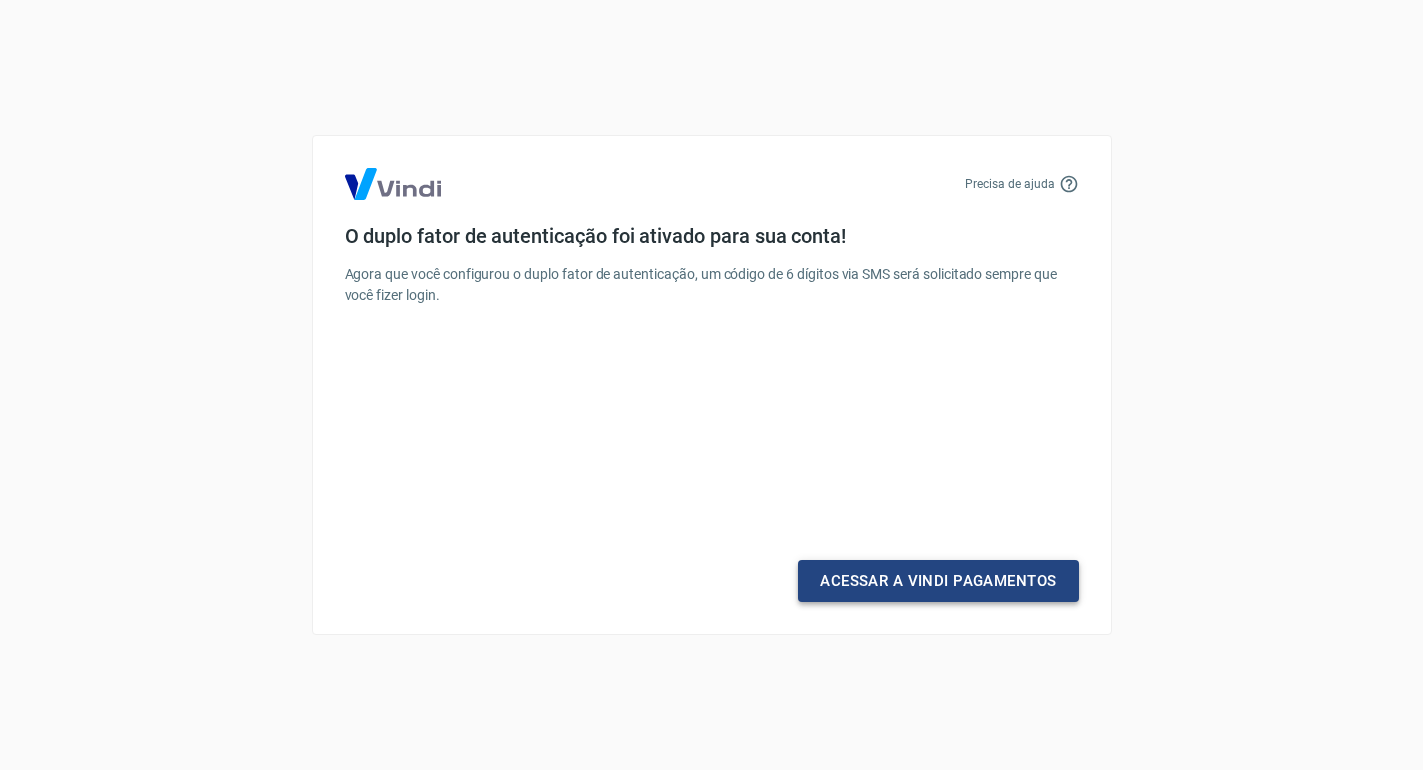 click on "Acessar a Vindi Pagamentos" at bounding box center (938, 581) 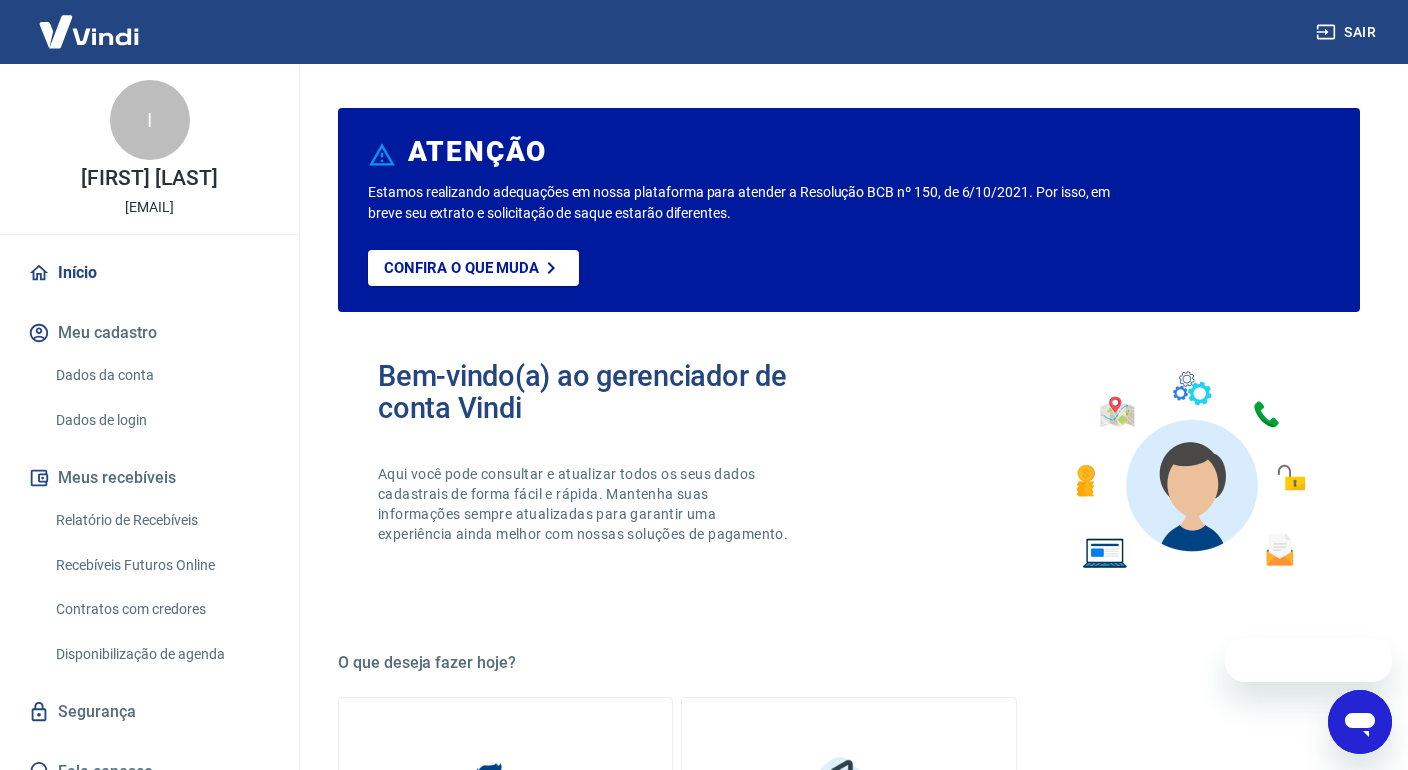 scroll, scrollTop: 0, scrollLeft: 0, axis: both 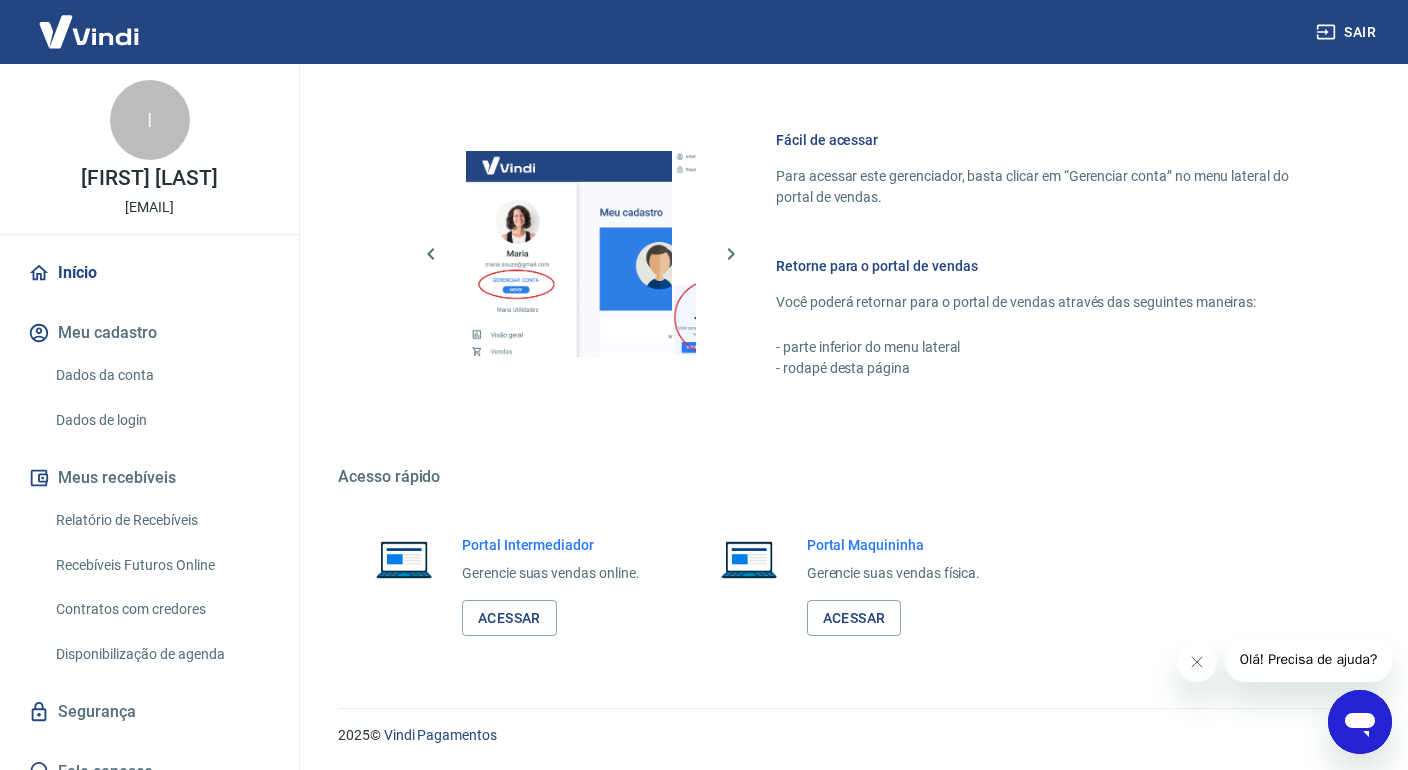 click on "Dados da conta" at bounding box center [161, 375] 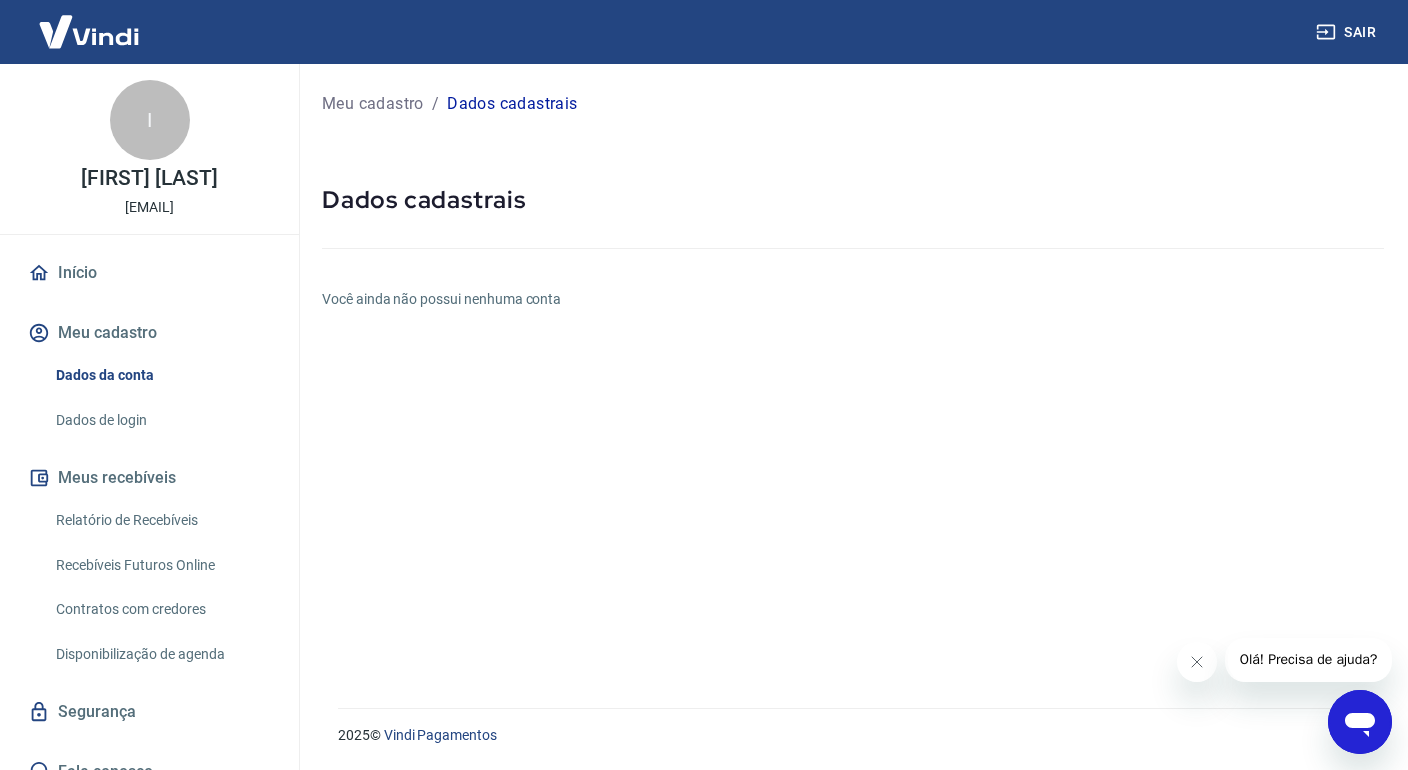 scroll, scrollTop: 0, scrollLeft: 0, axis: both 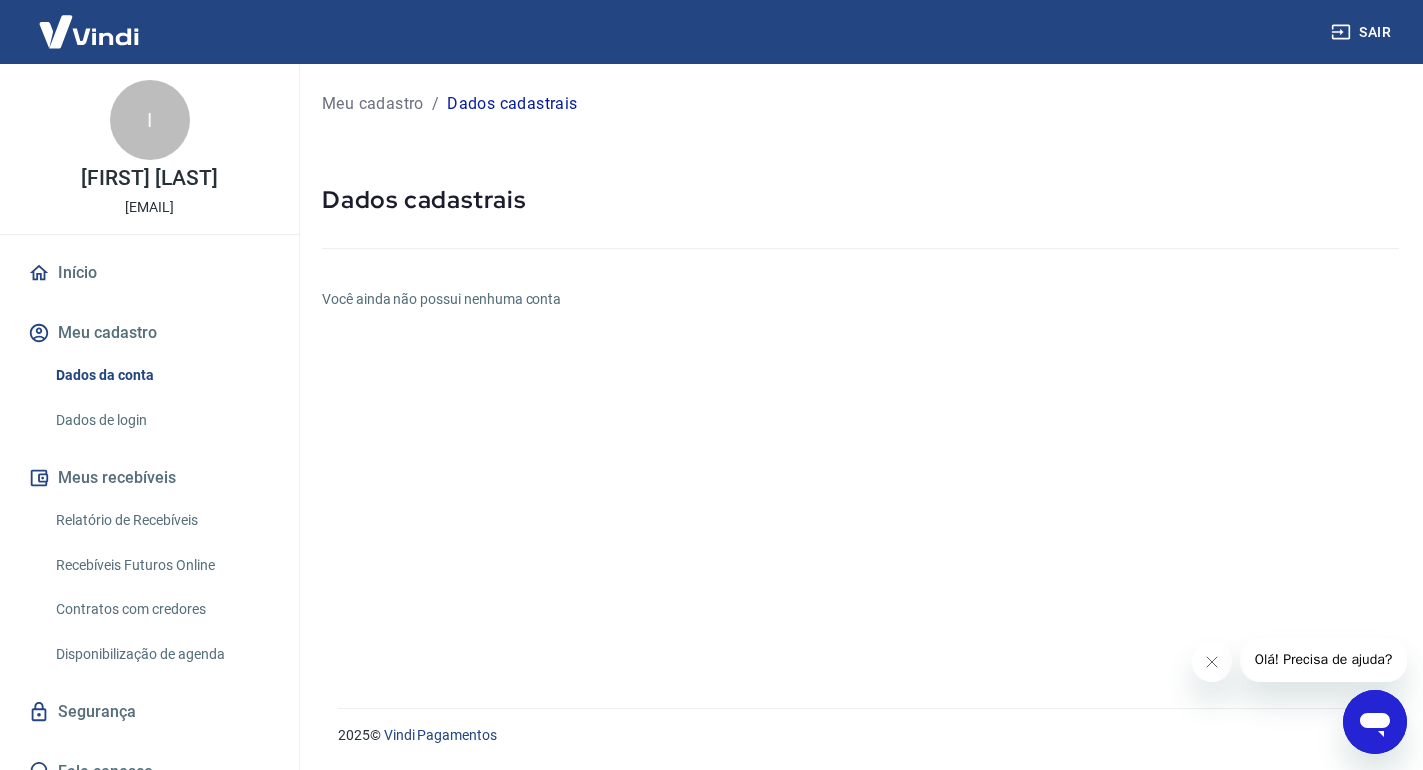 click on "Meu cadastro" at bounding box center (149, 333) 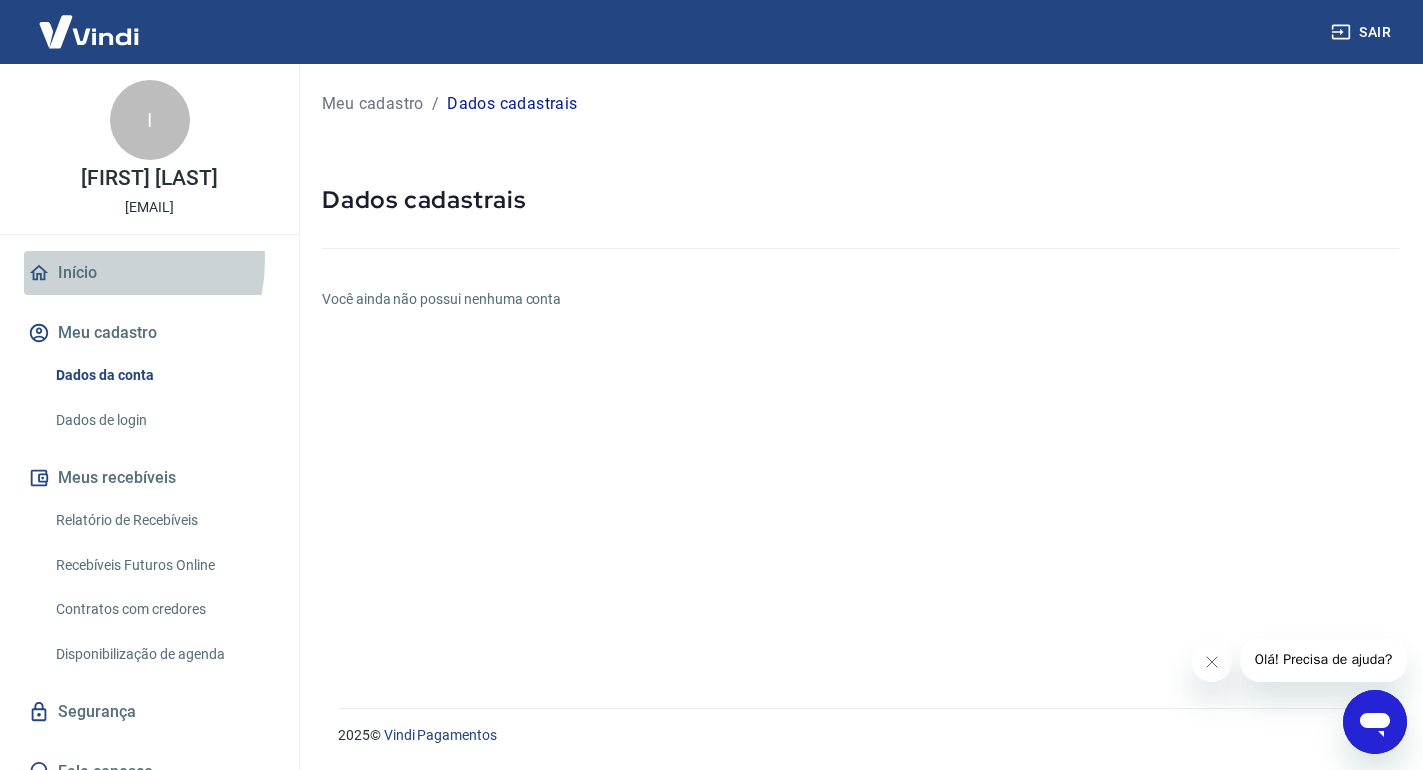 click on "Início" at bounding box center (149, 273) 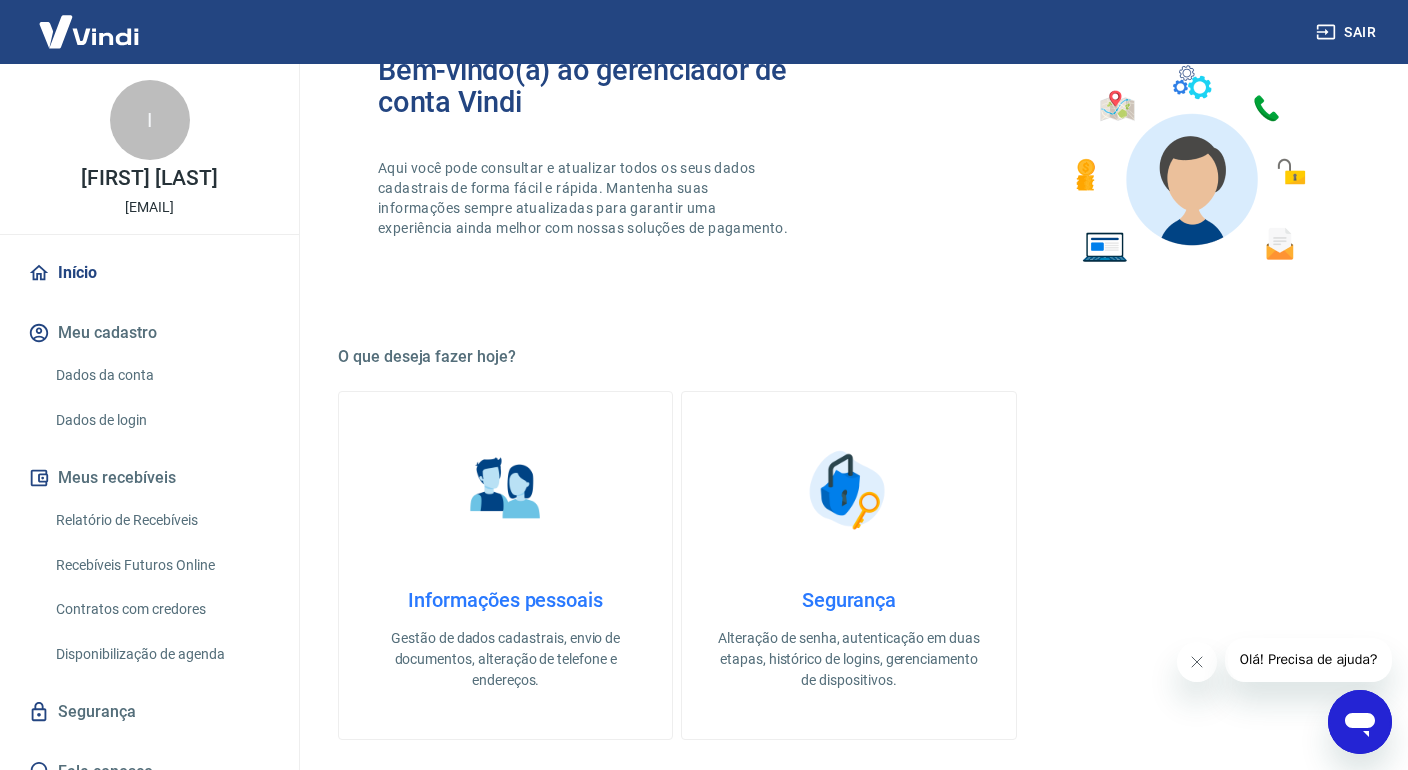 scroll, scrollTop: 459, scrollLeft: 0, axis: vertical 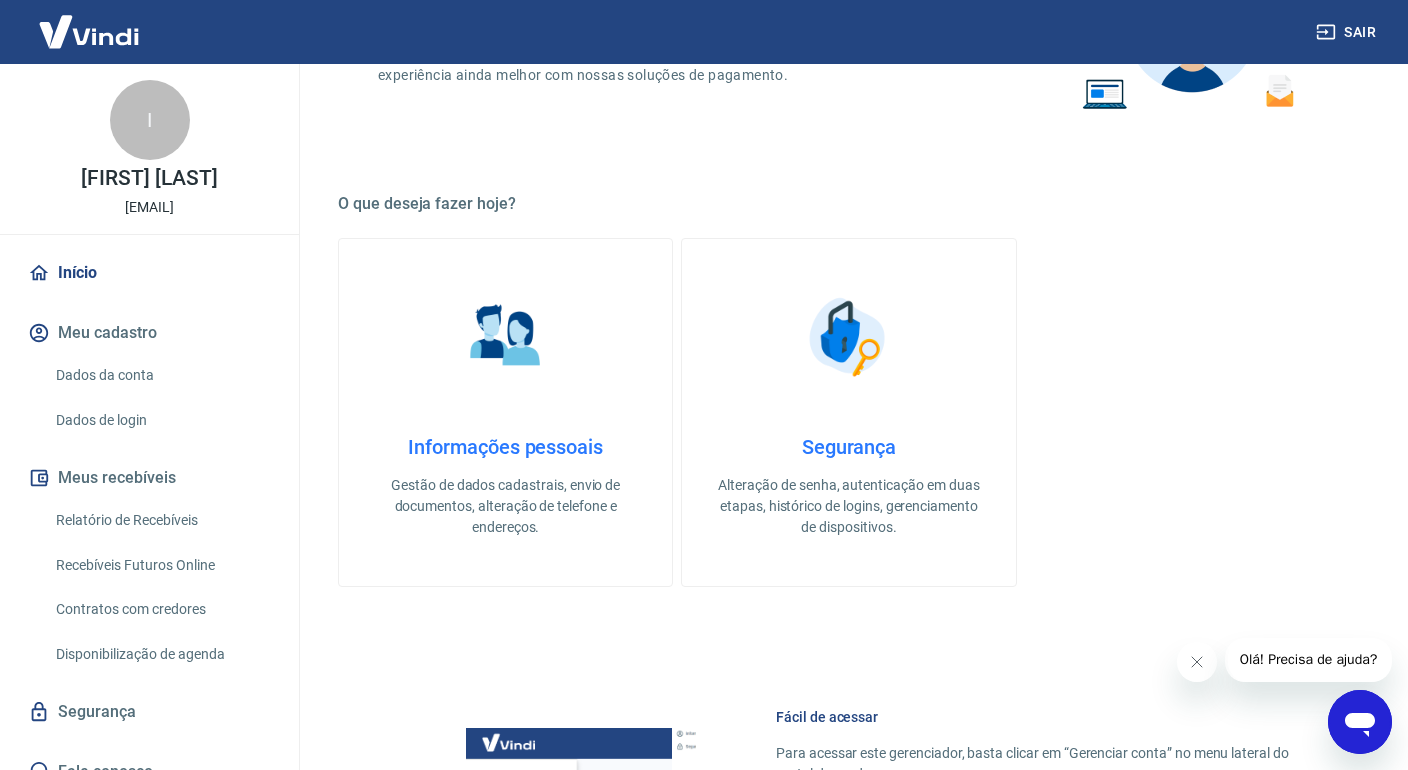 click on "Informações pessoais Gestão de dados cadastrais, envio de documentos, alteração de telefone e endereços." at bounding box center [505, 486] 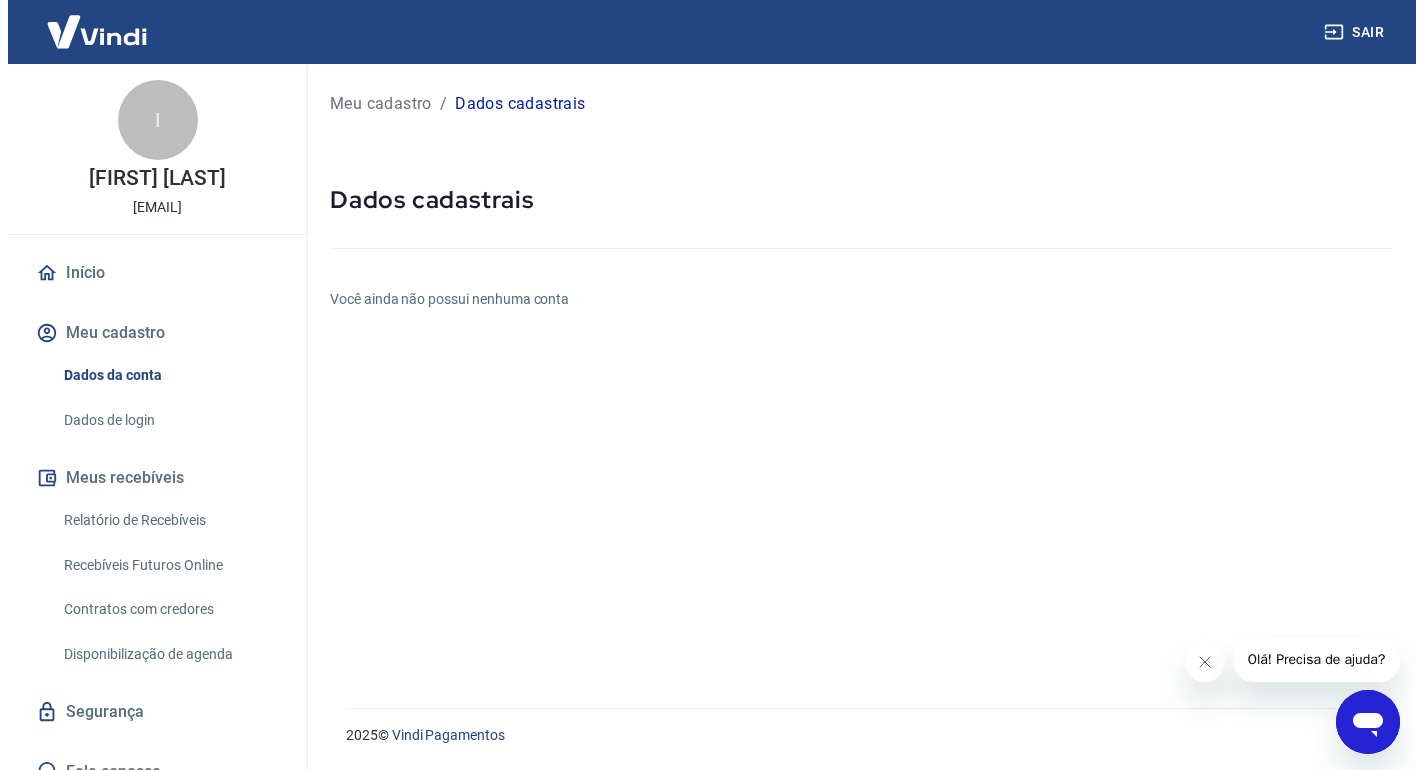 scroll, scrollTop: 0, scrollLeft: 0, axis: both 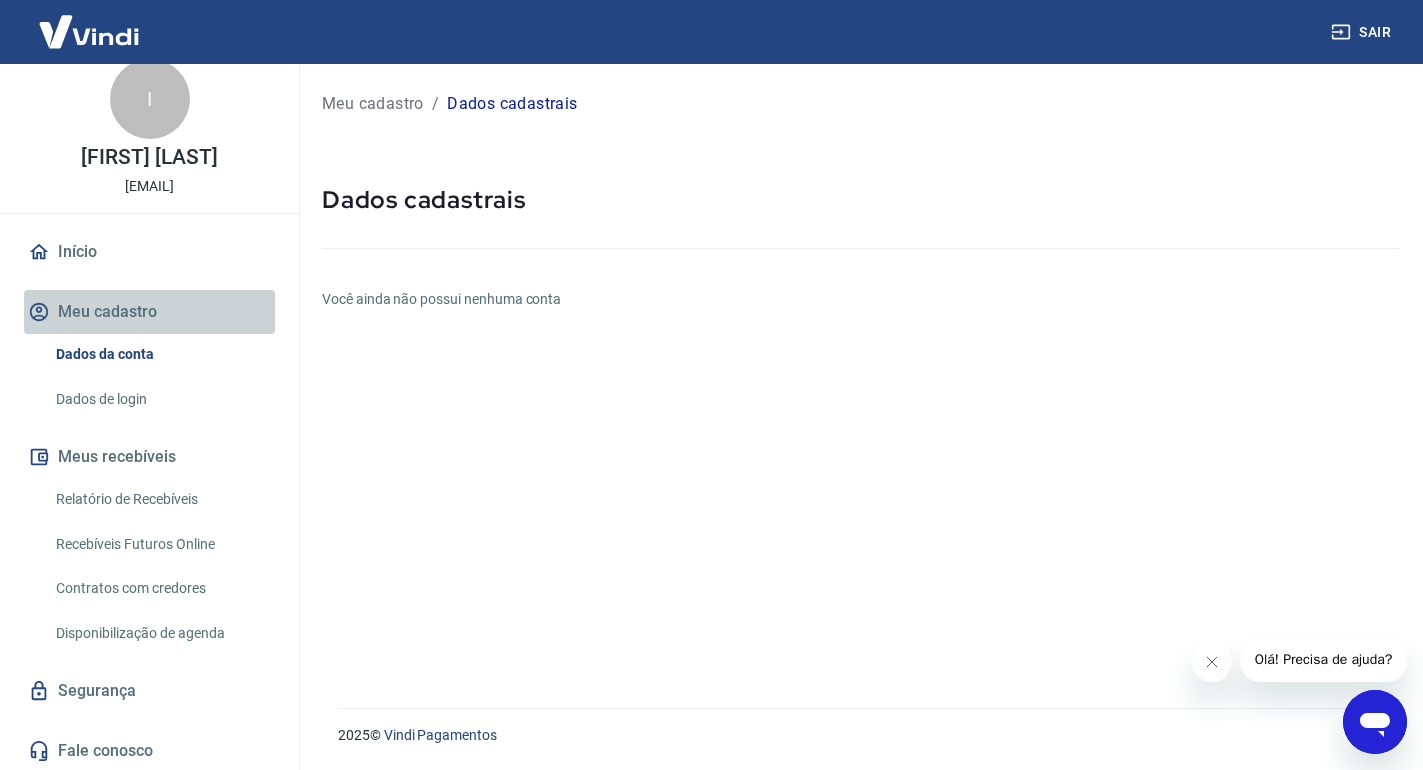 click on "Meu cadastro" at bounding box center (149, 312) 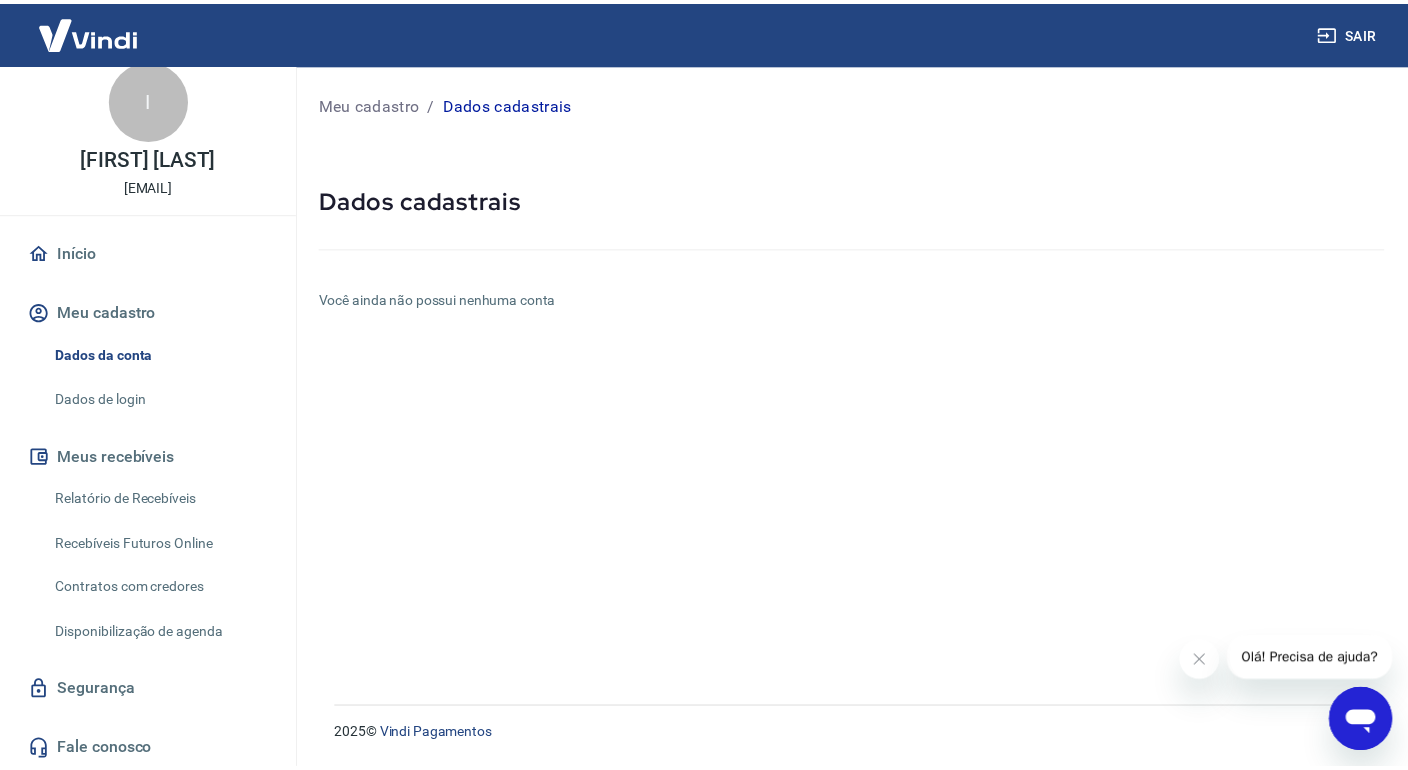 scroll, scrollTop: 0, scrollLeft: 0, axis: both 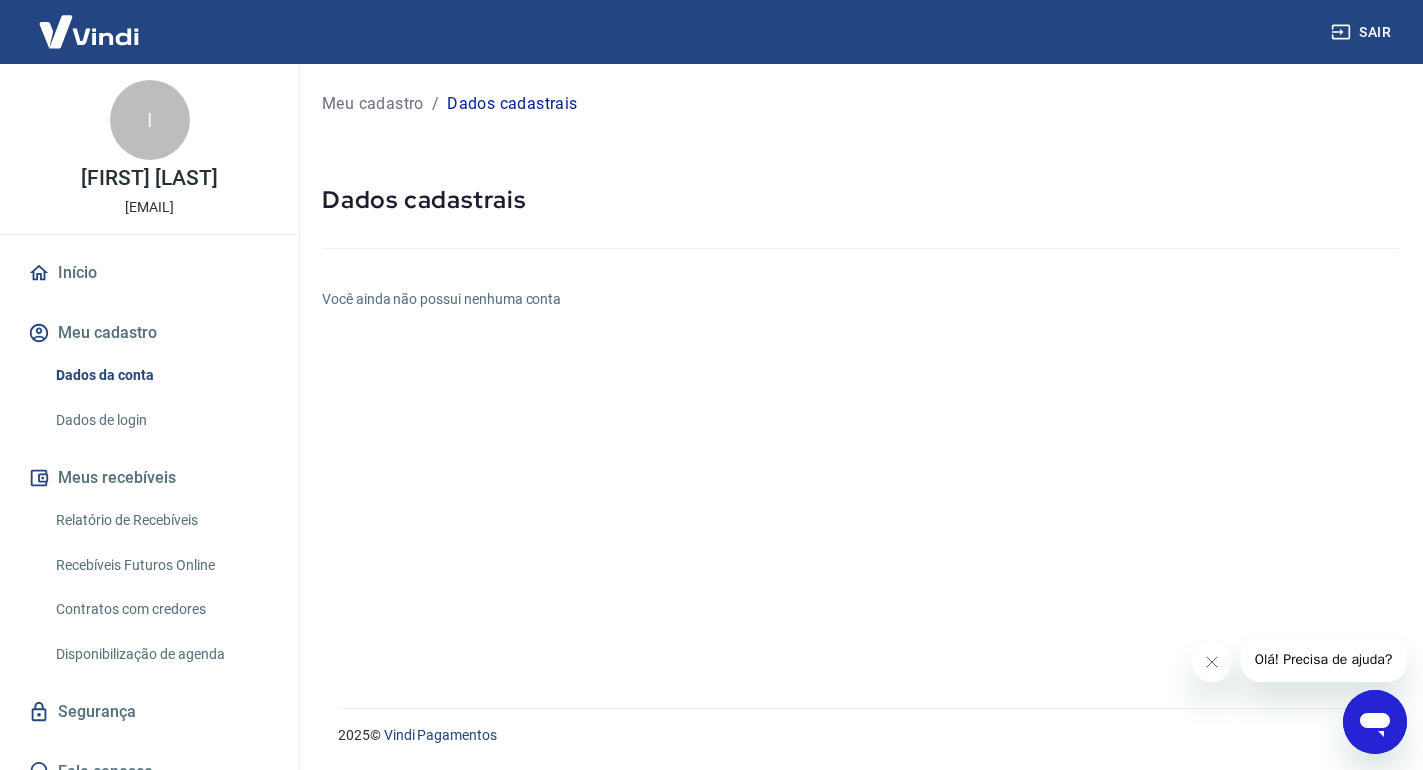 click on "Início" at bounding box center (149, 273) 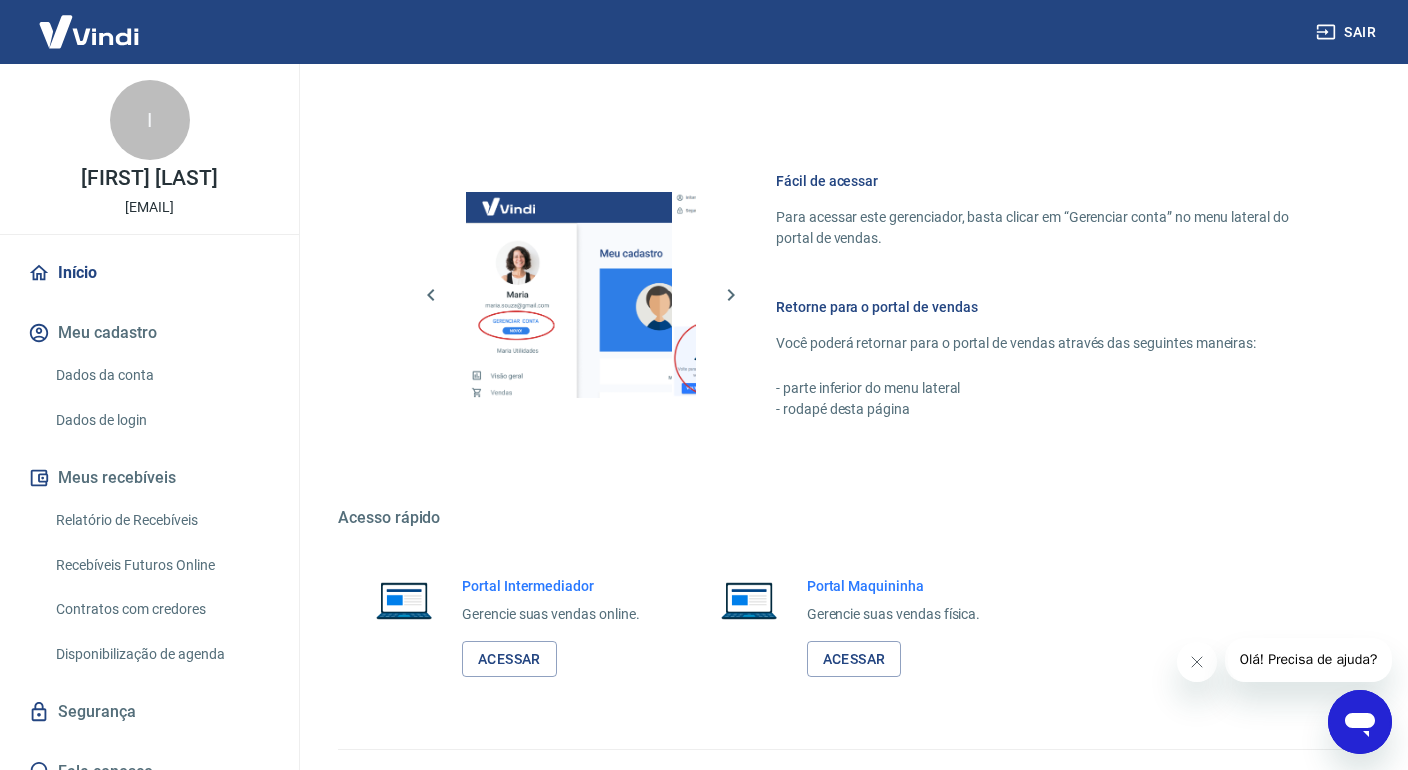 scroll, scrollTop: 1036, scrollLeft: 0, axis: vertical 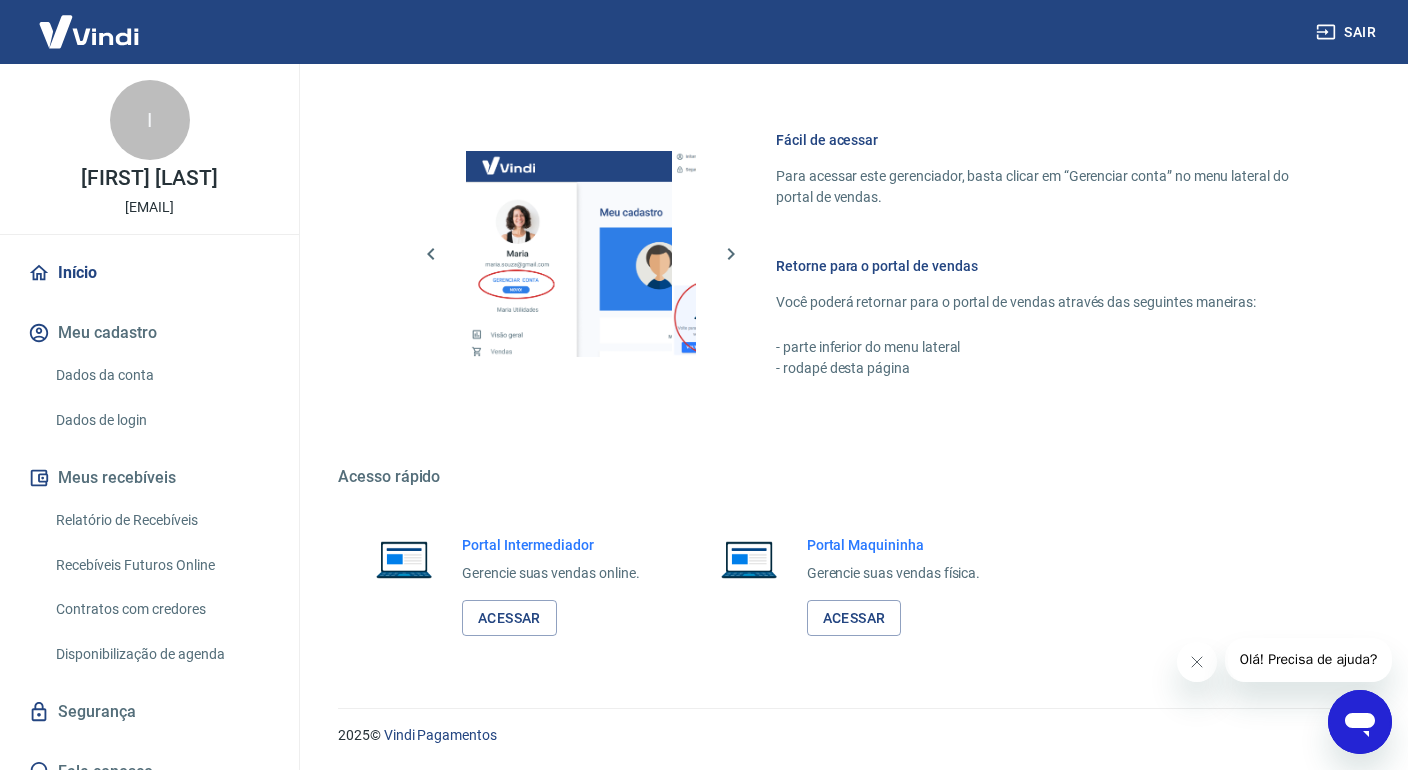 click 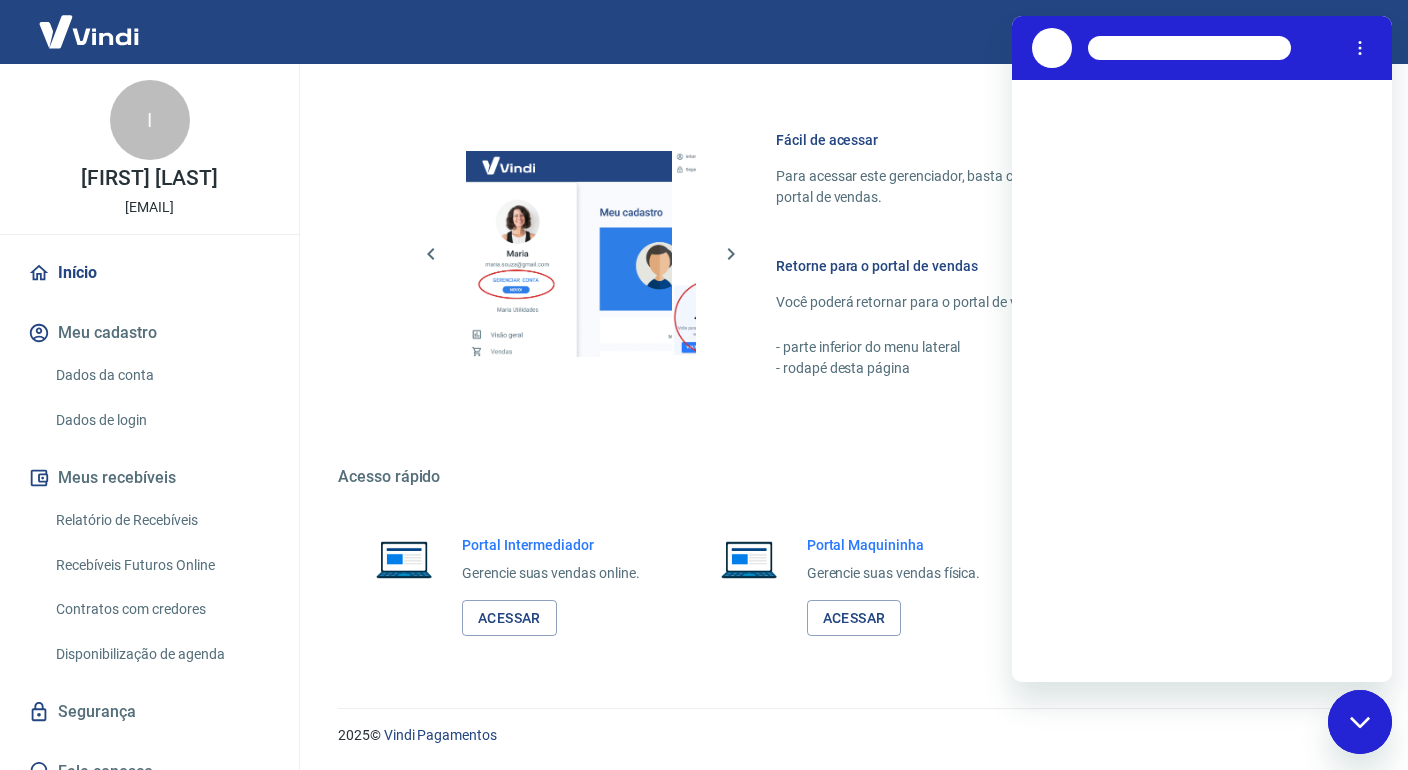 scroll, scrollTop: 0, scrollLeft: 0, axis: both 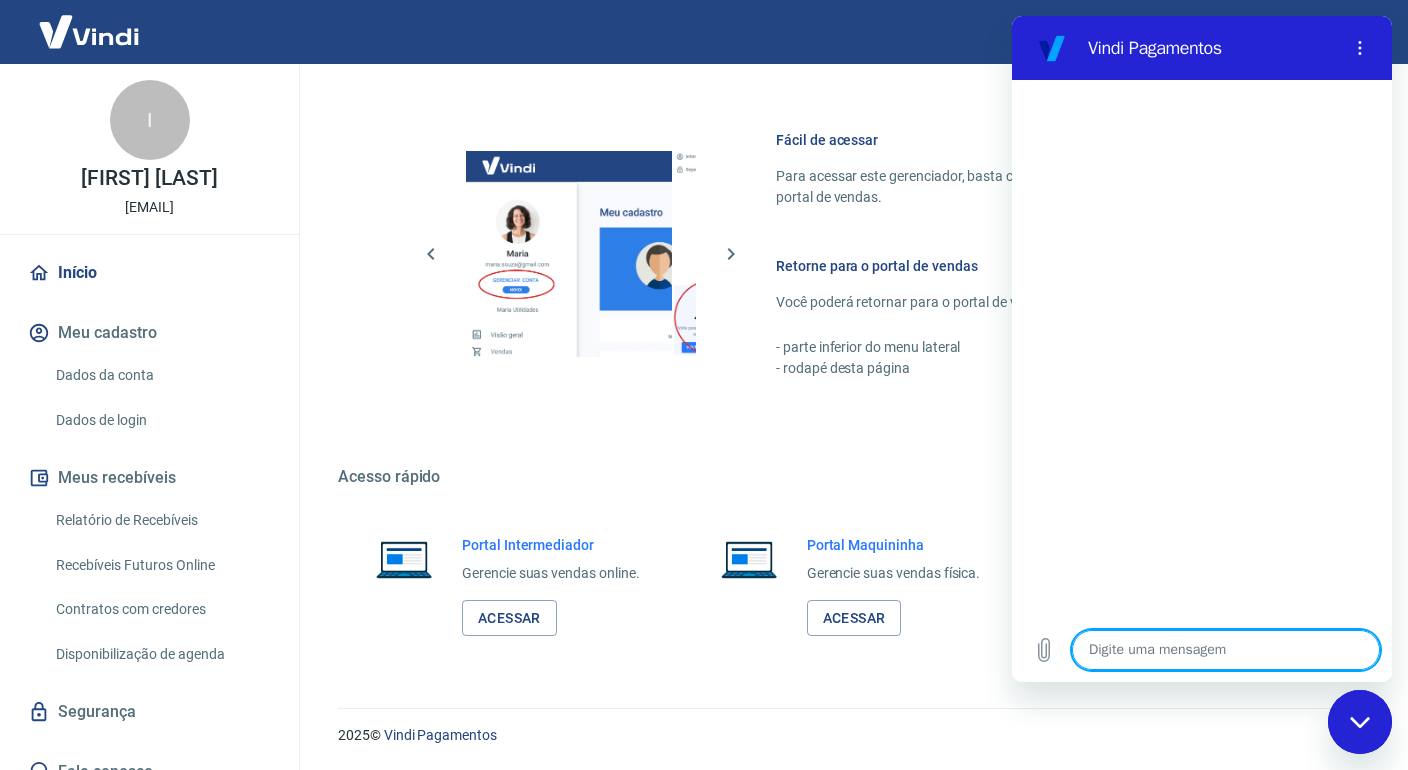 click at bounding box center [1226, 650] 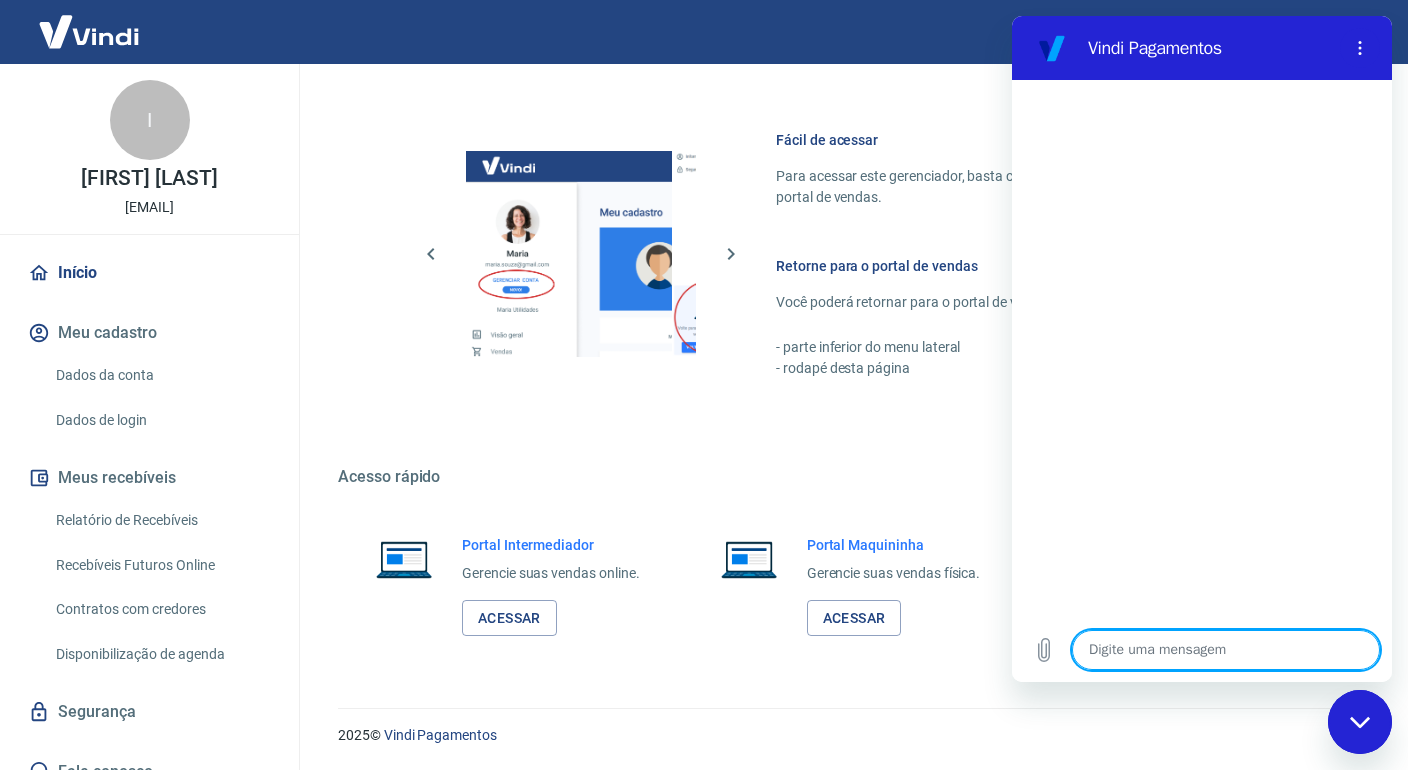 type on "c" 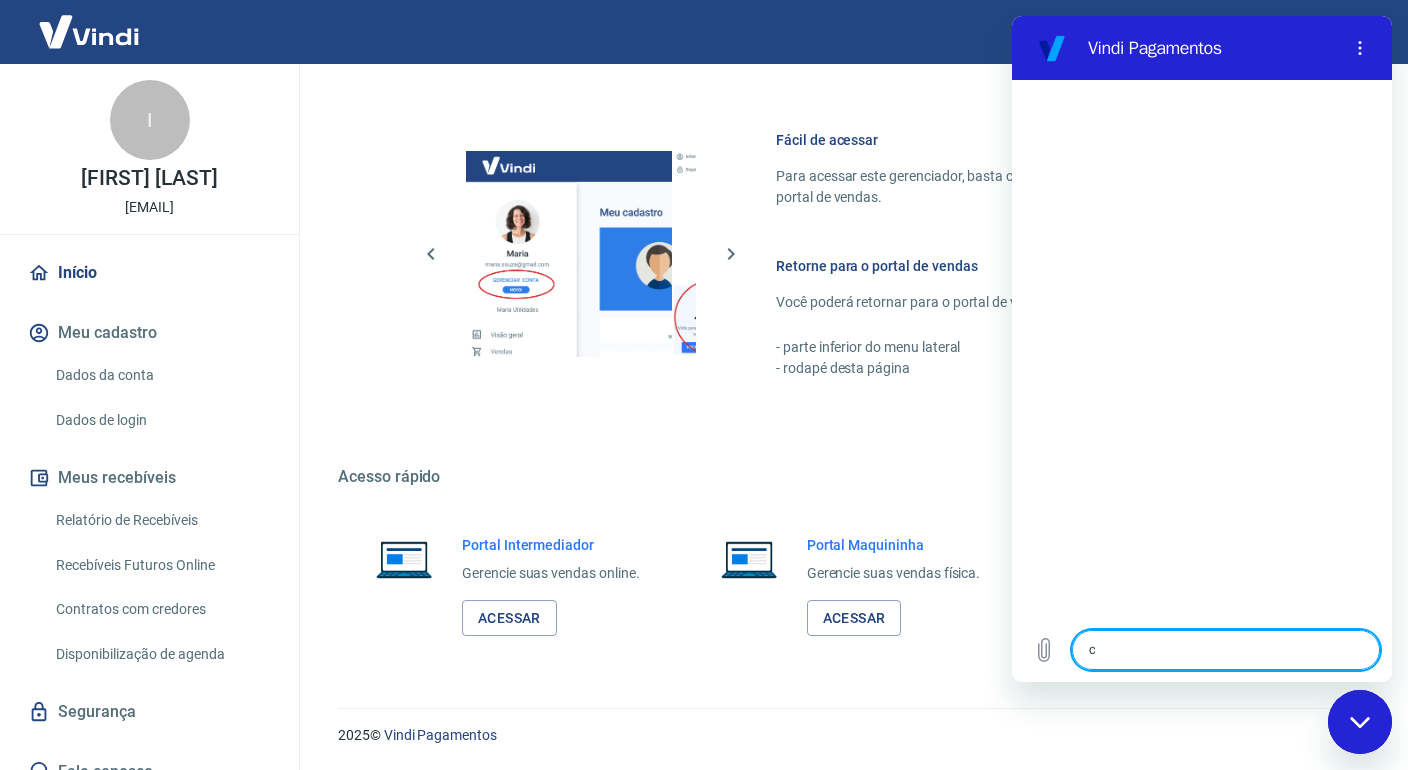 type on "ca" 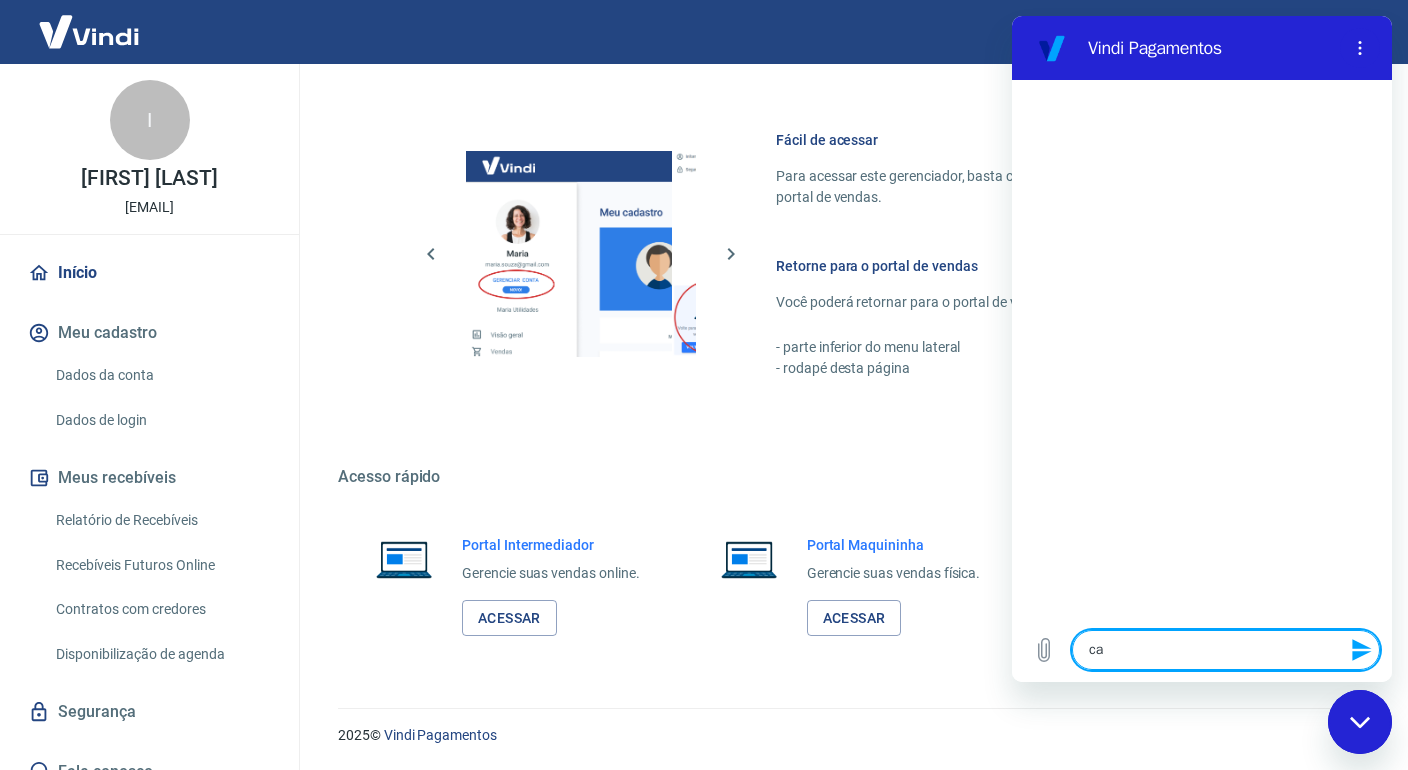 type on "cad" 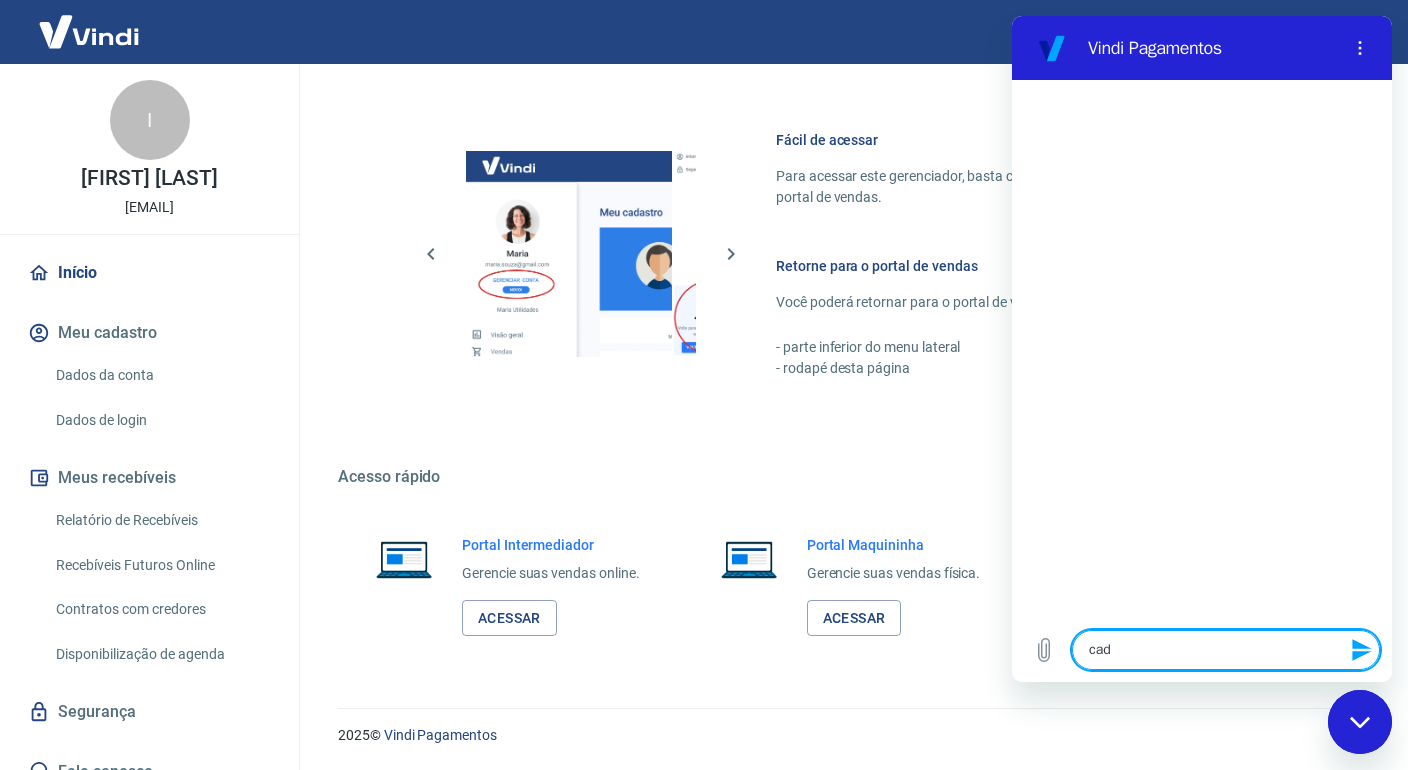 type on "cada" 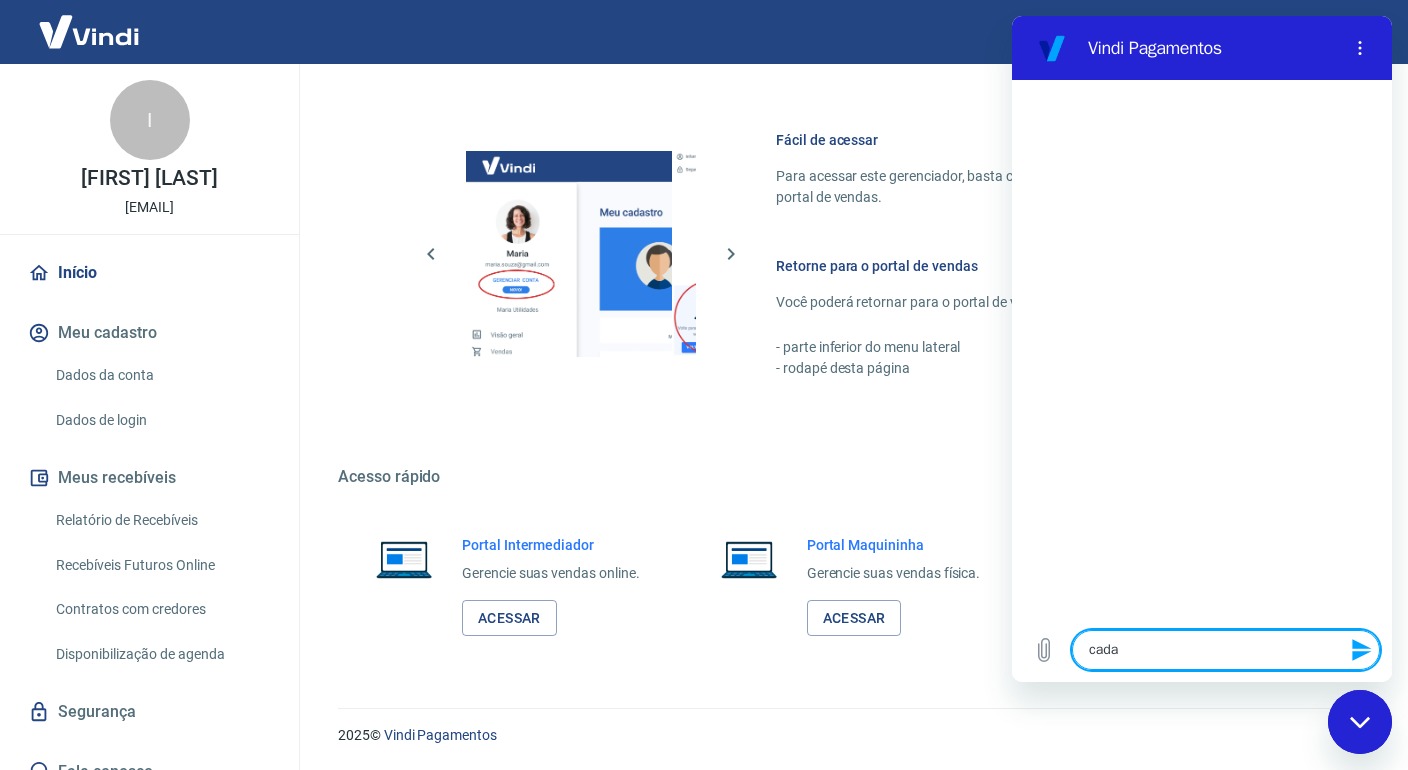 type on "cadas" 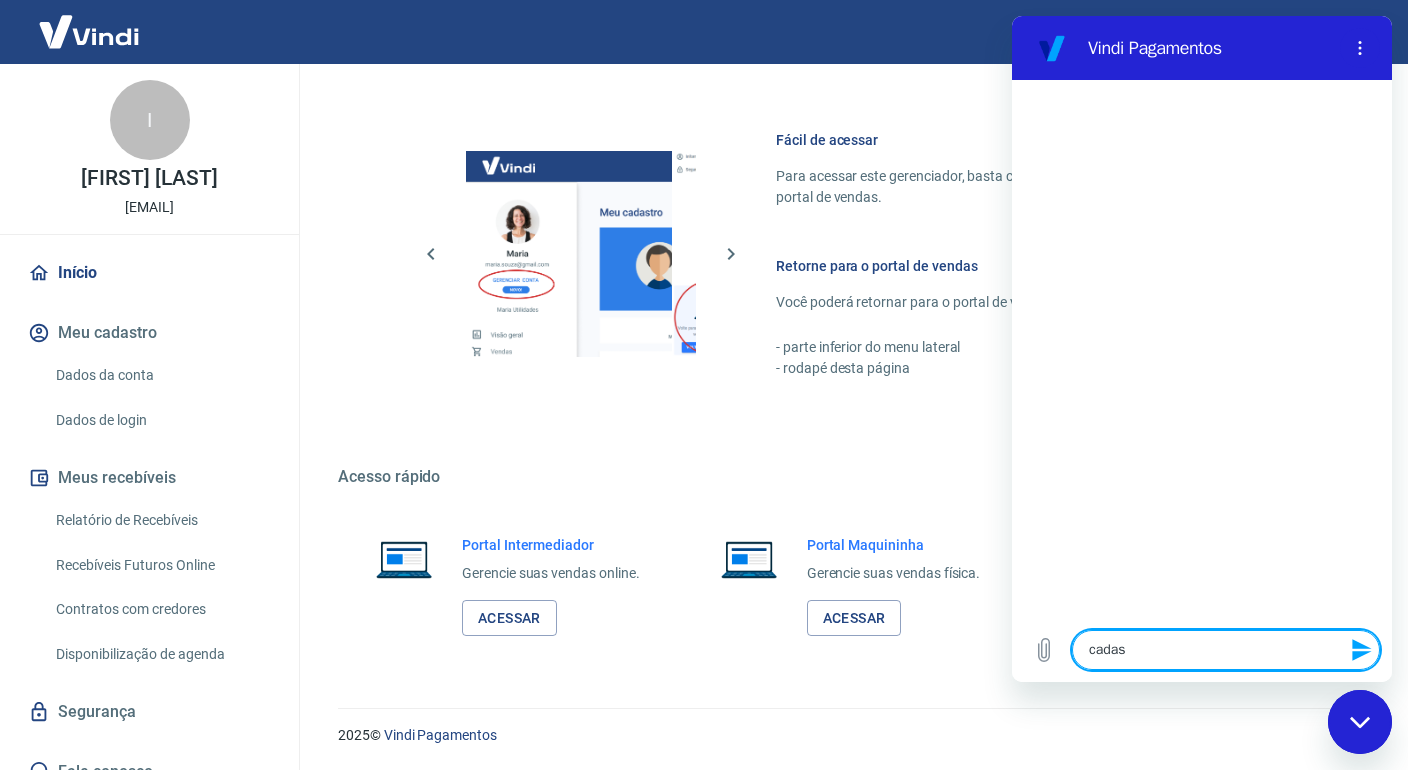 type on "cadast" 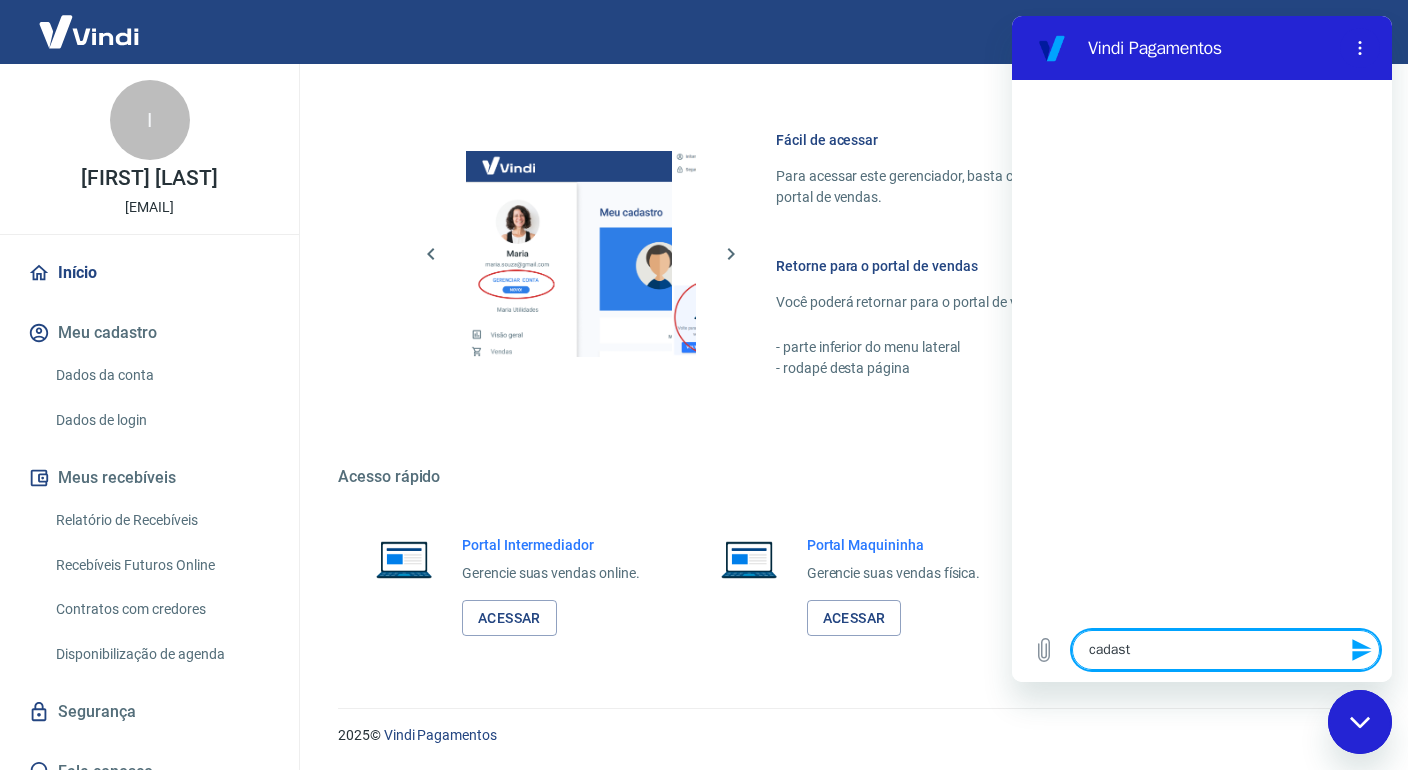 type on "cadastr" 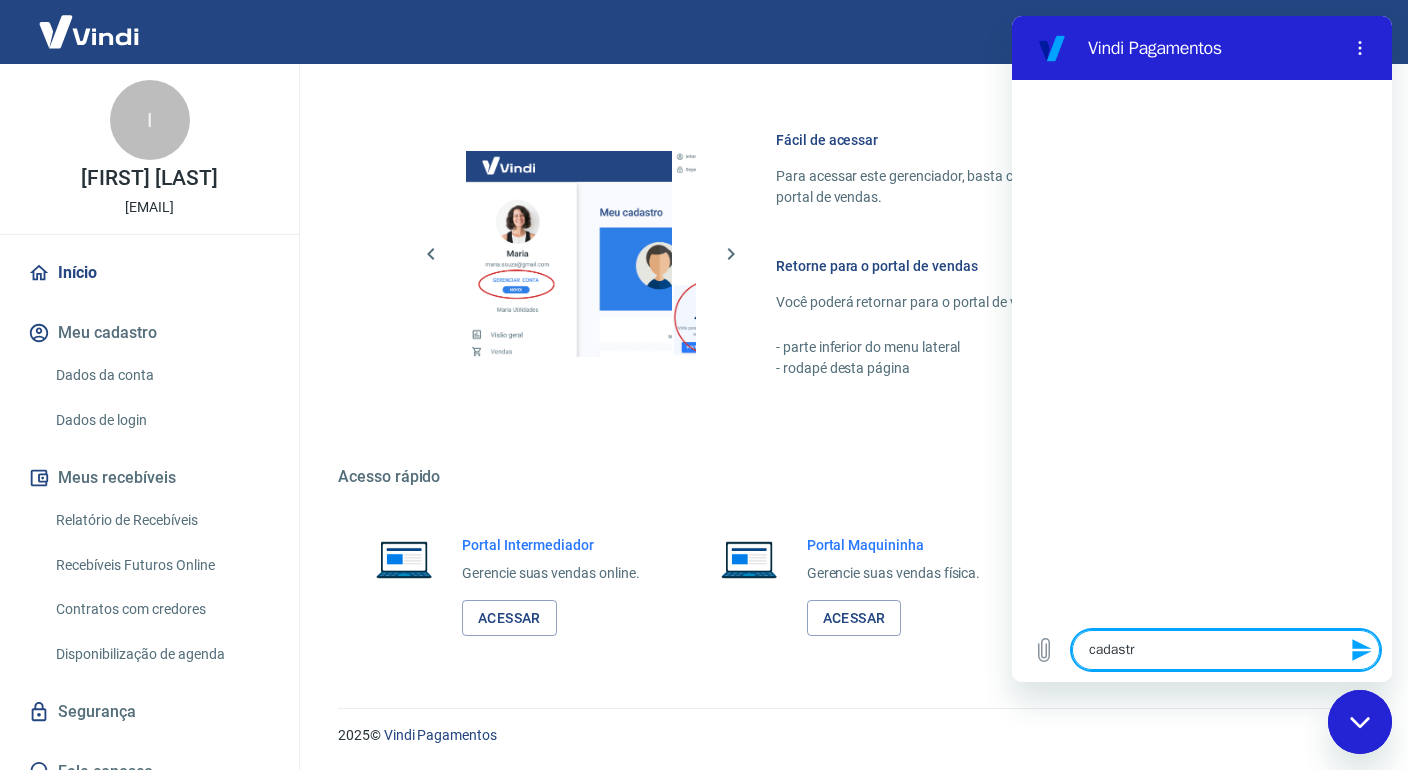 type on "cadastra" 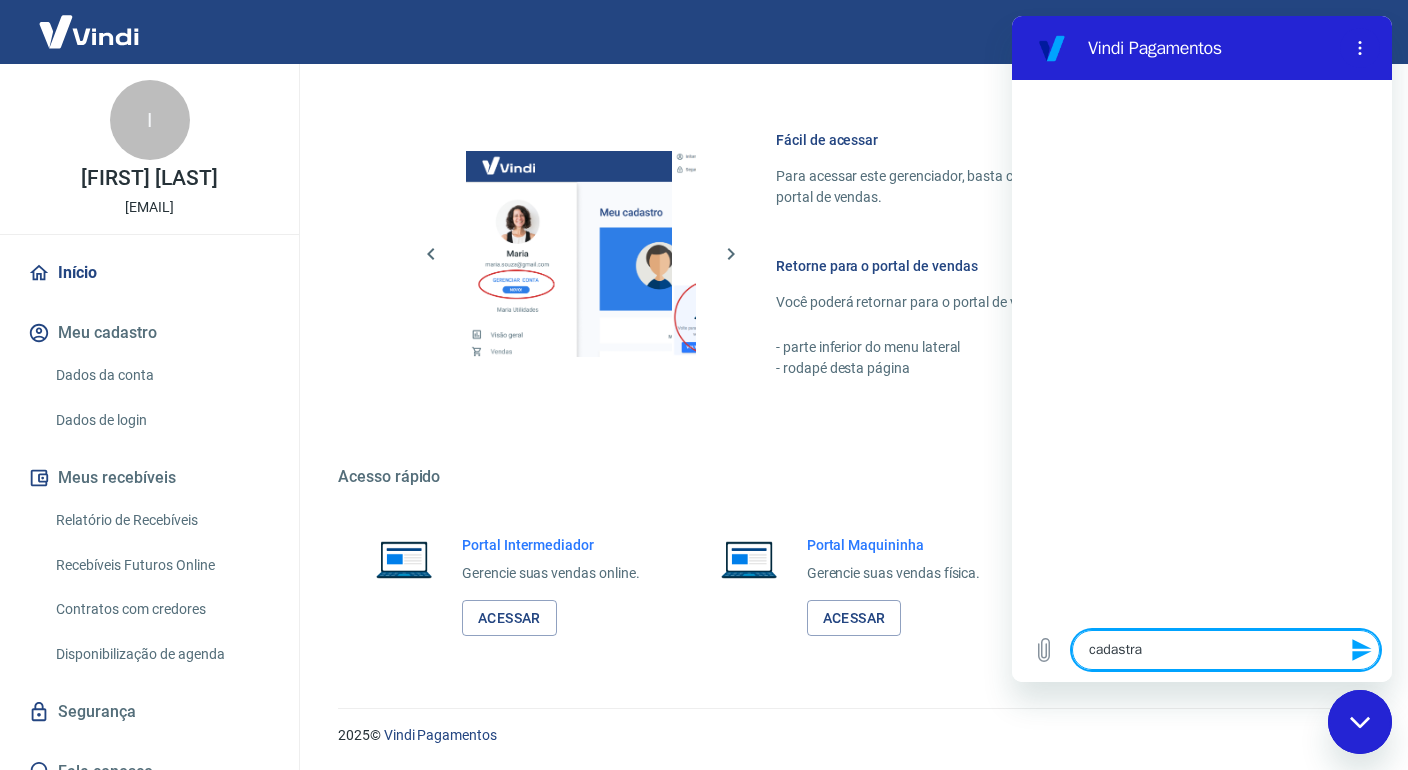type on "cadastrar" 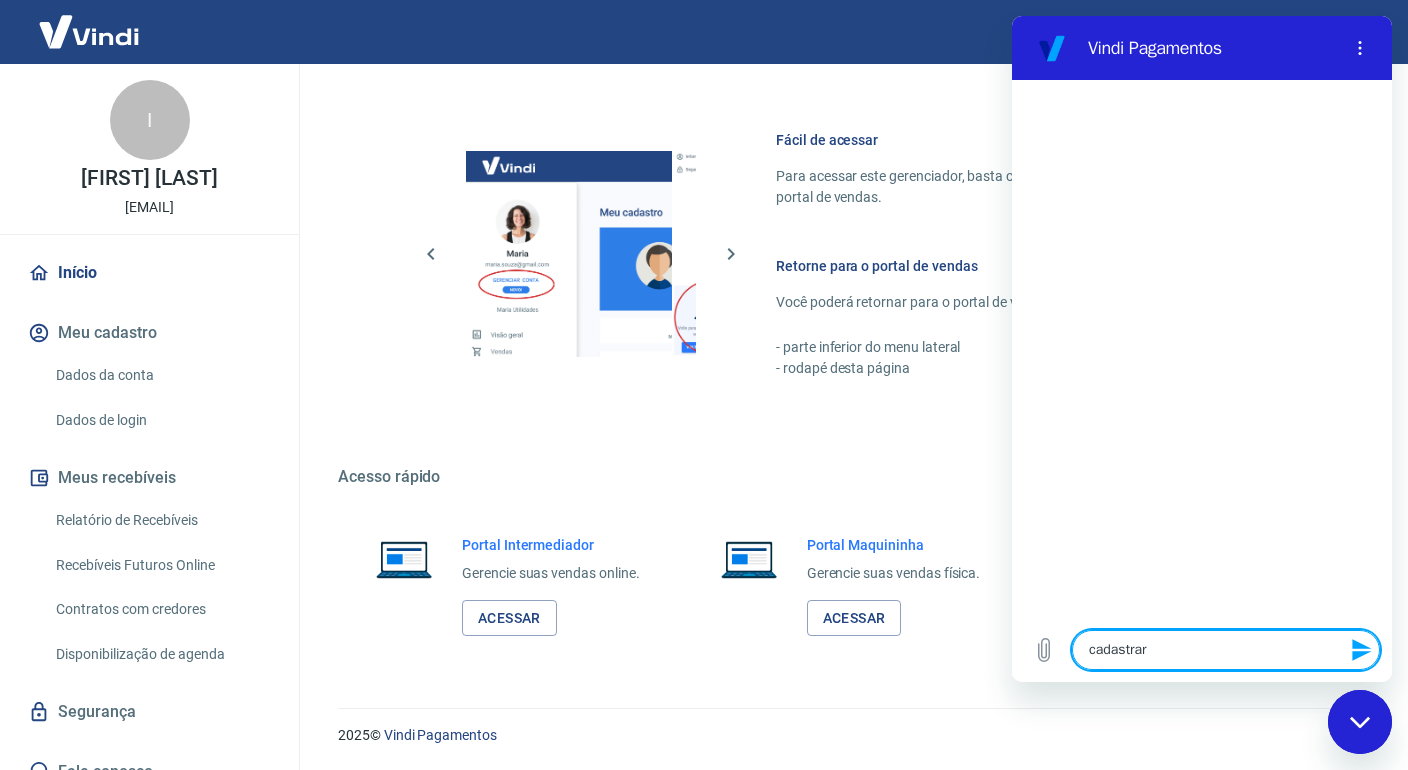 type on "cadastrar" 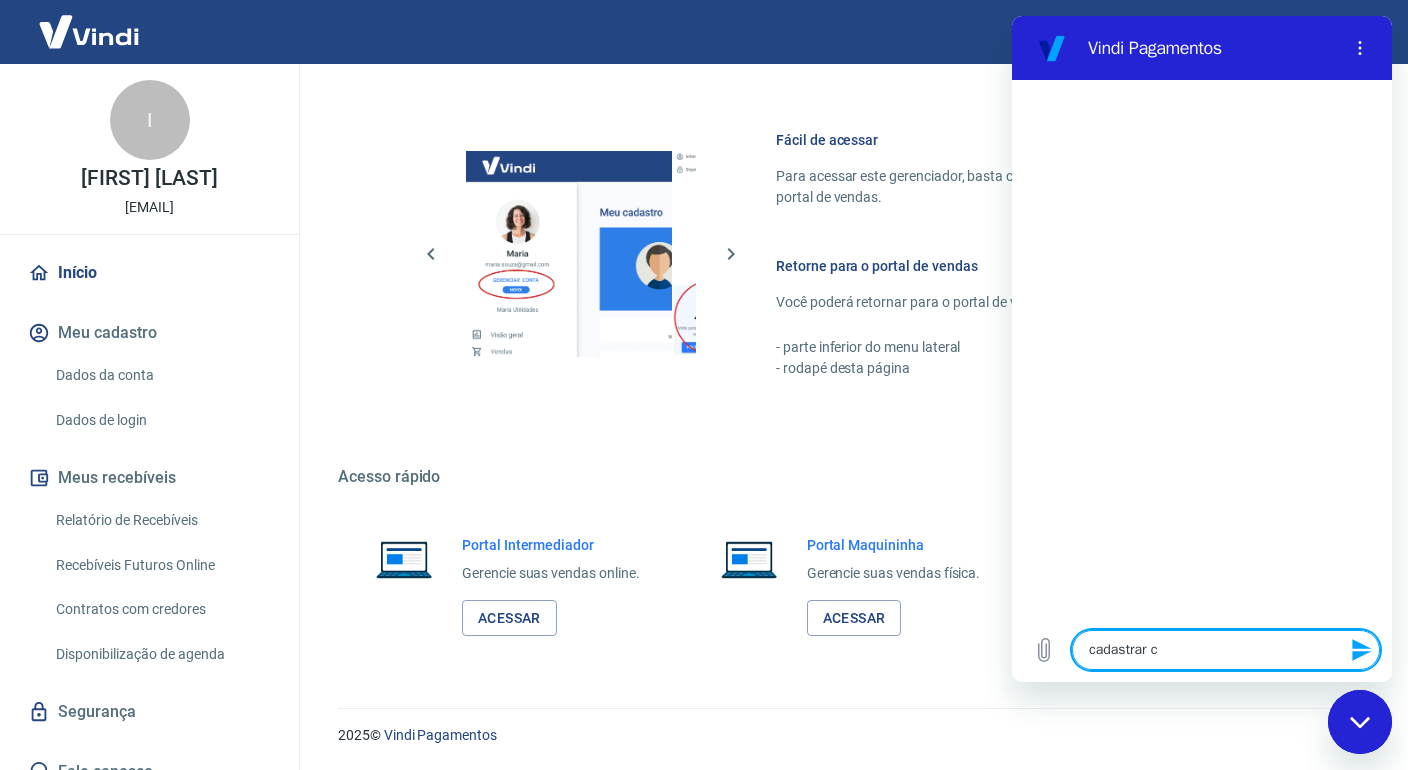type on "cadastrar cn" 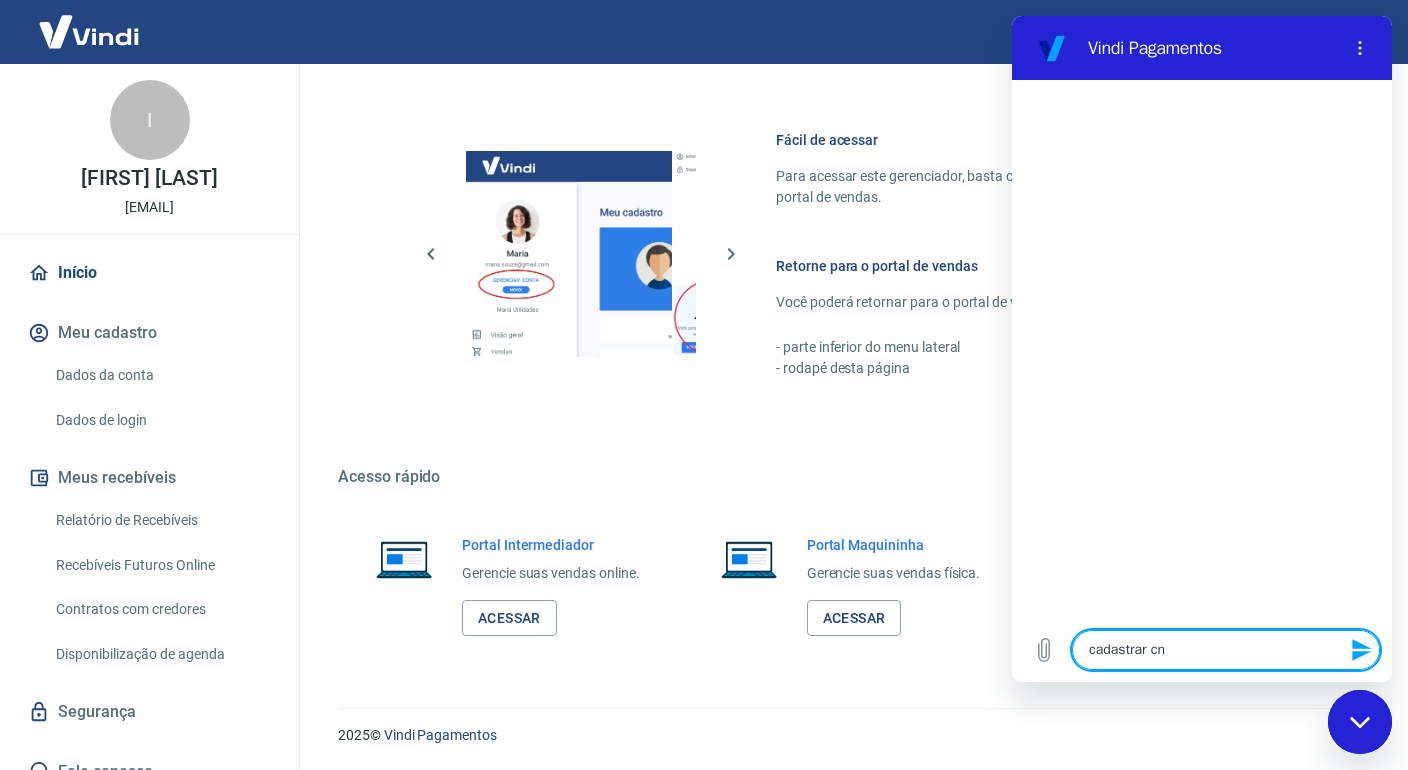 type on "x" 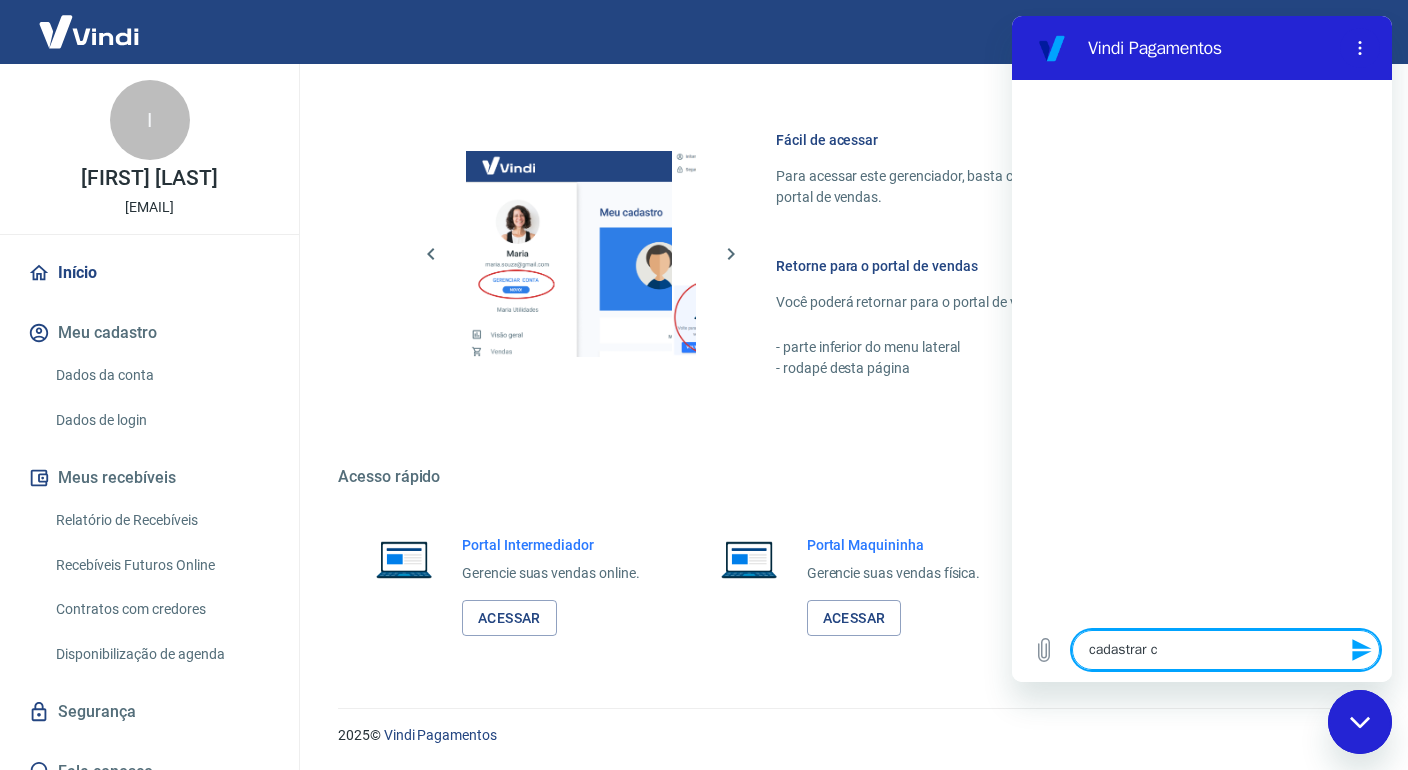 type on "cadastrar co" 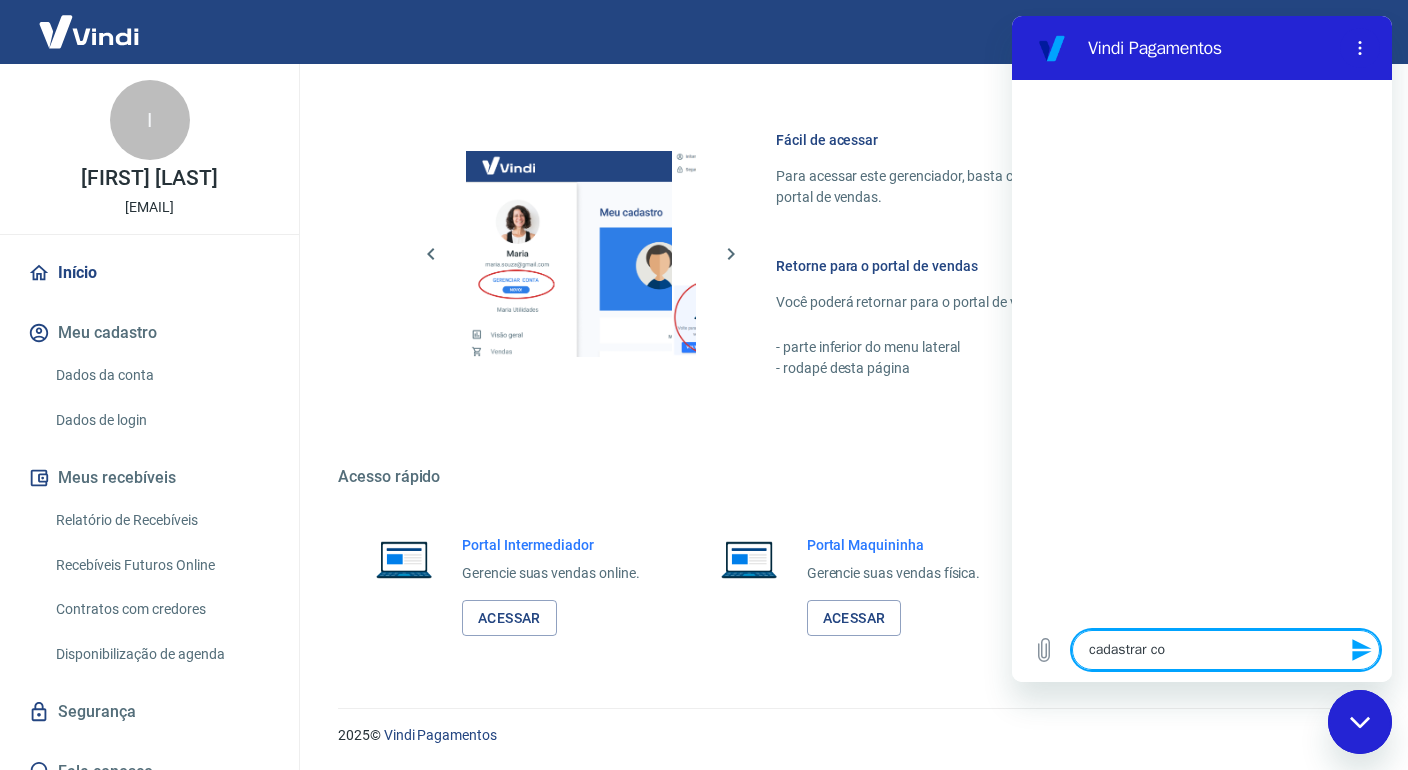type on "cadastrar con" 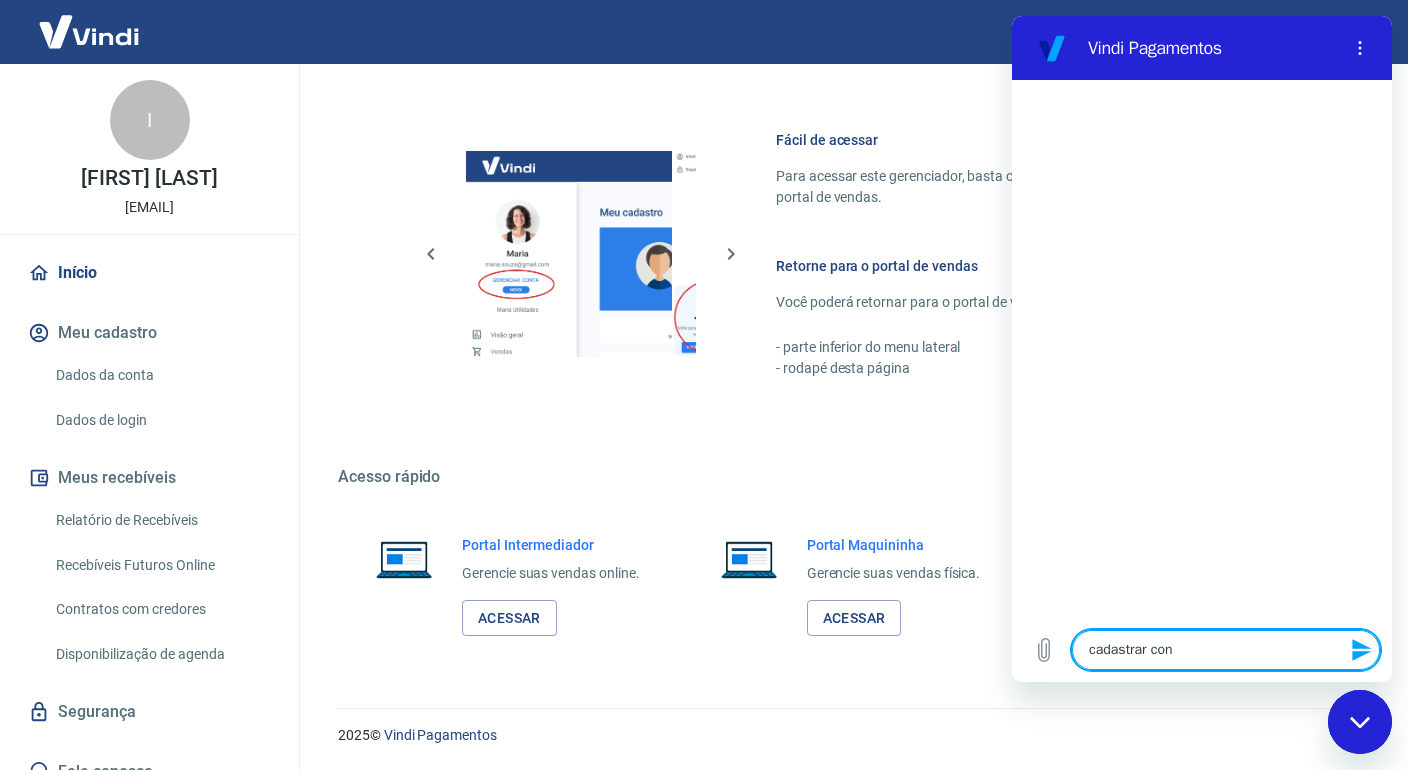 type on "cadastrar cont" 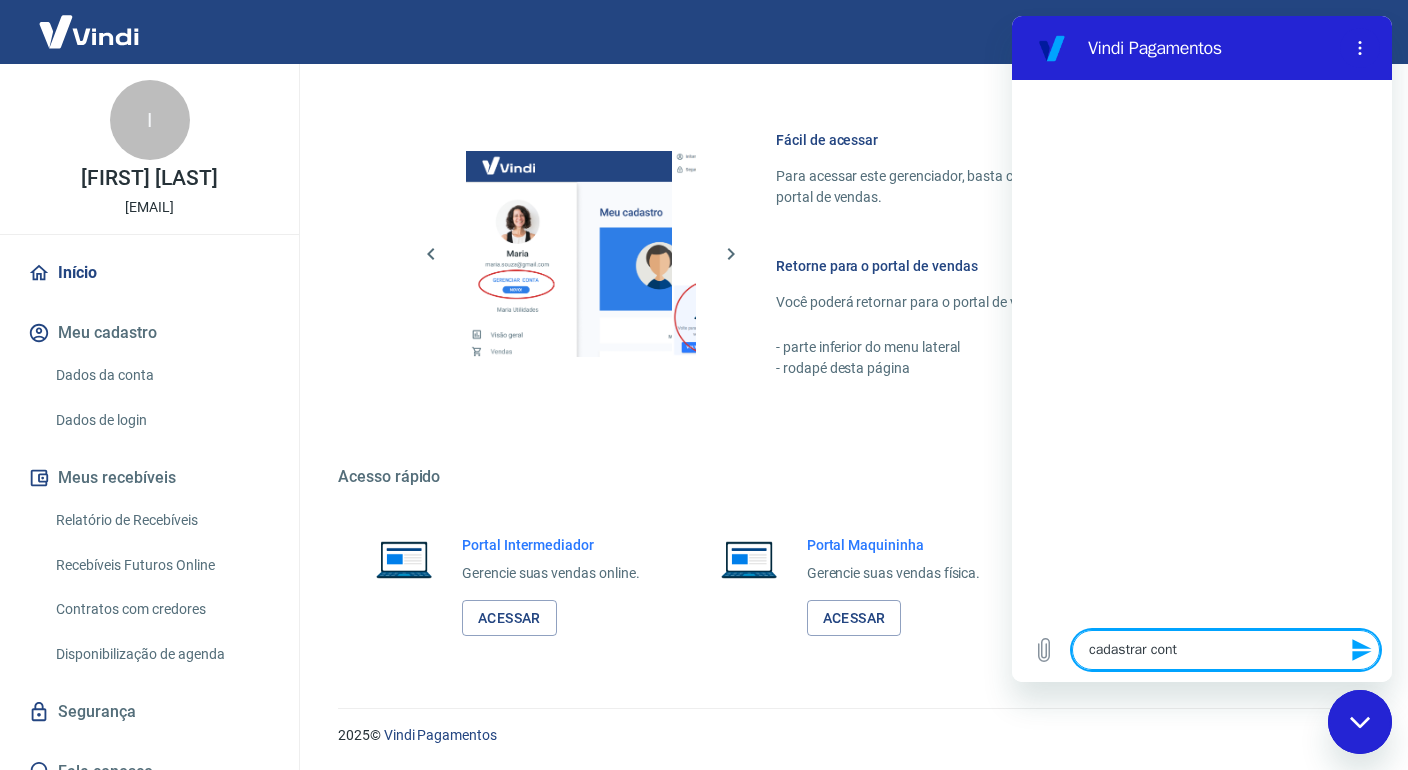 type on "cadastrar conta" 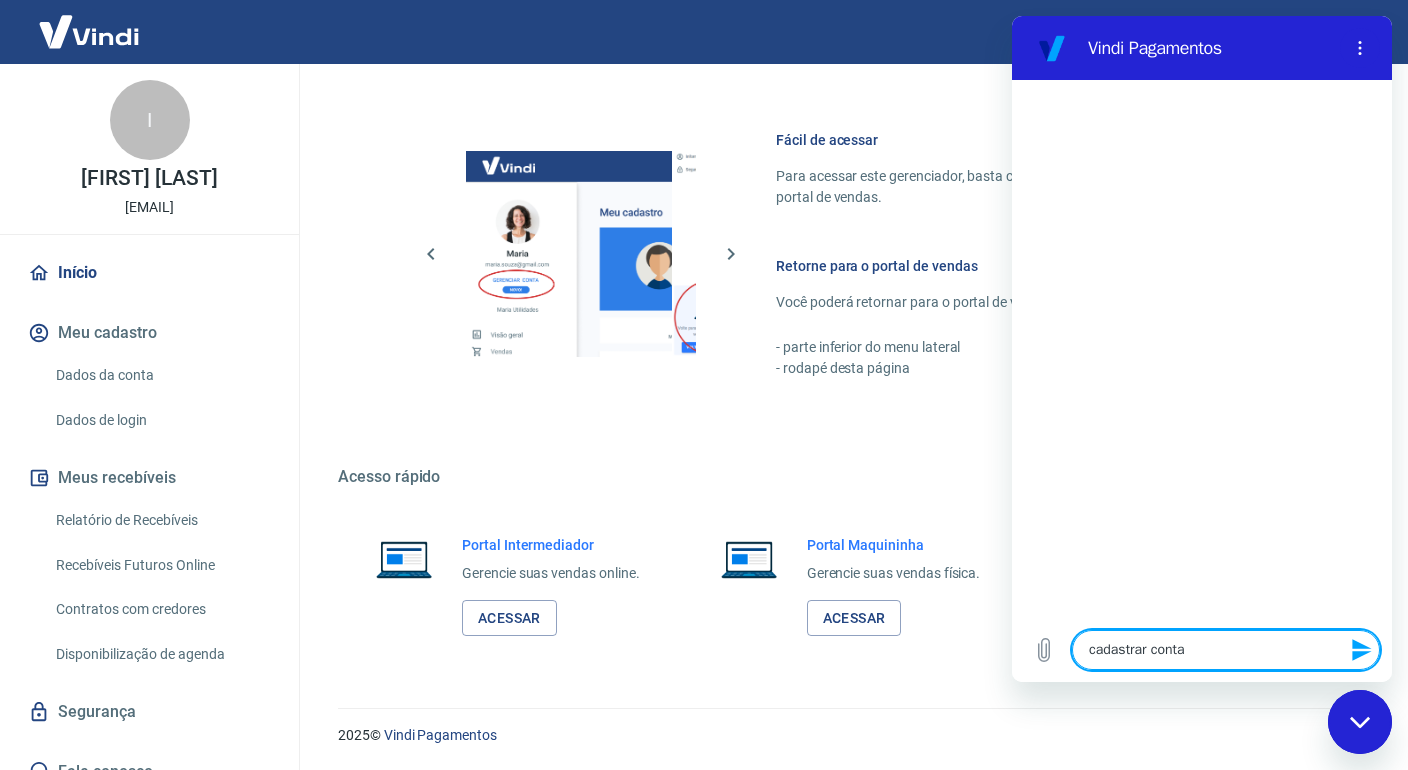 type 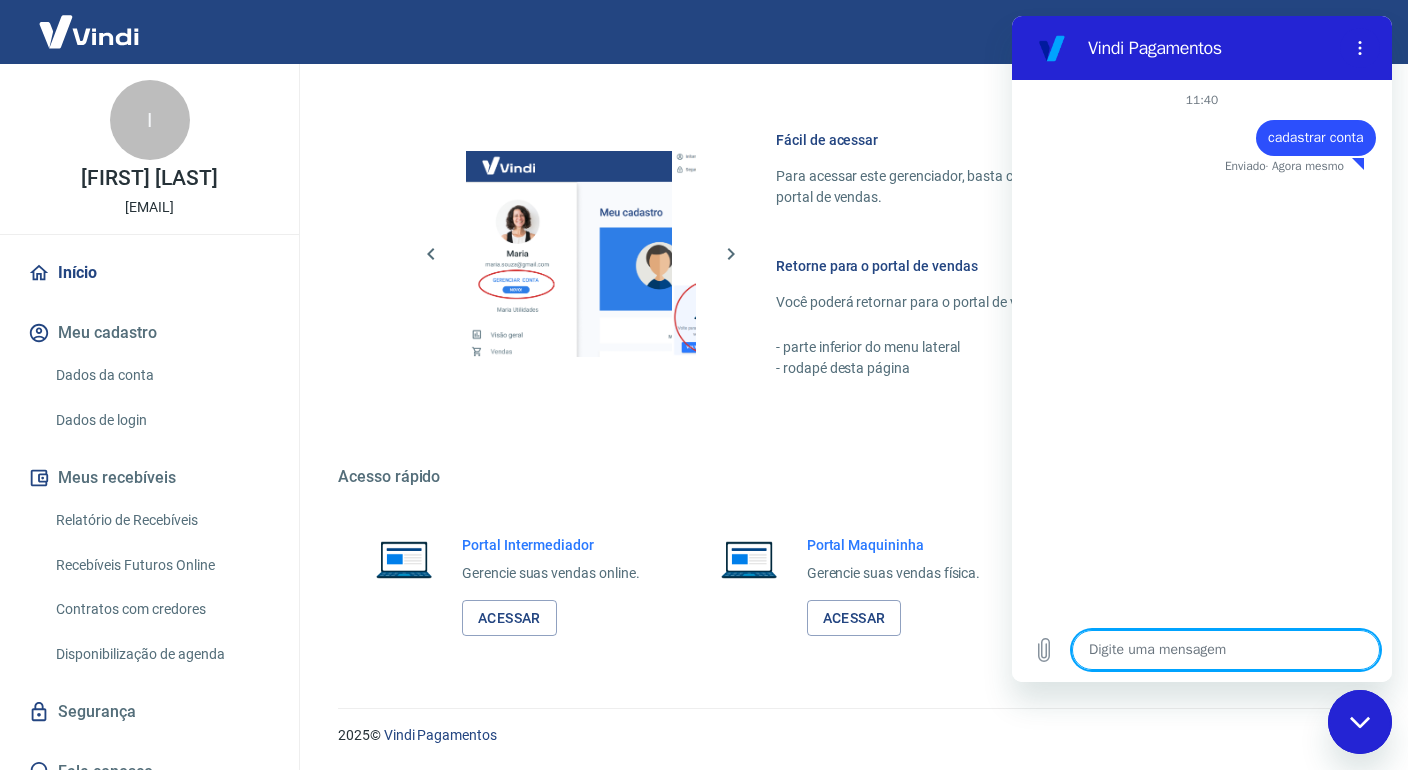 type on "x" 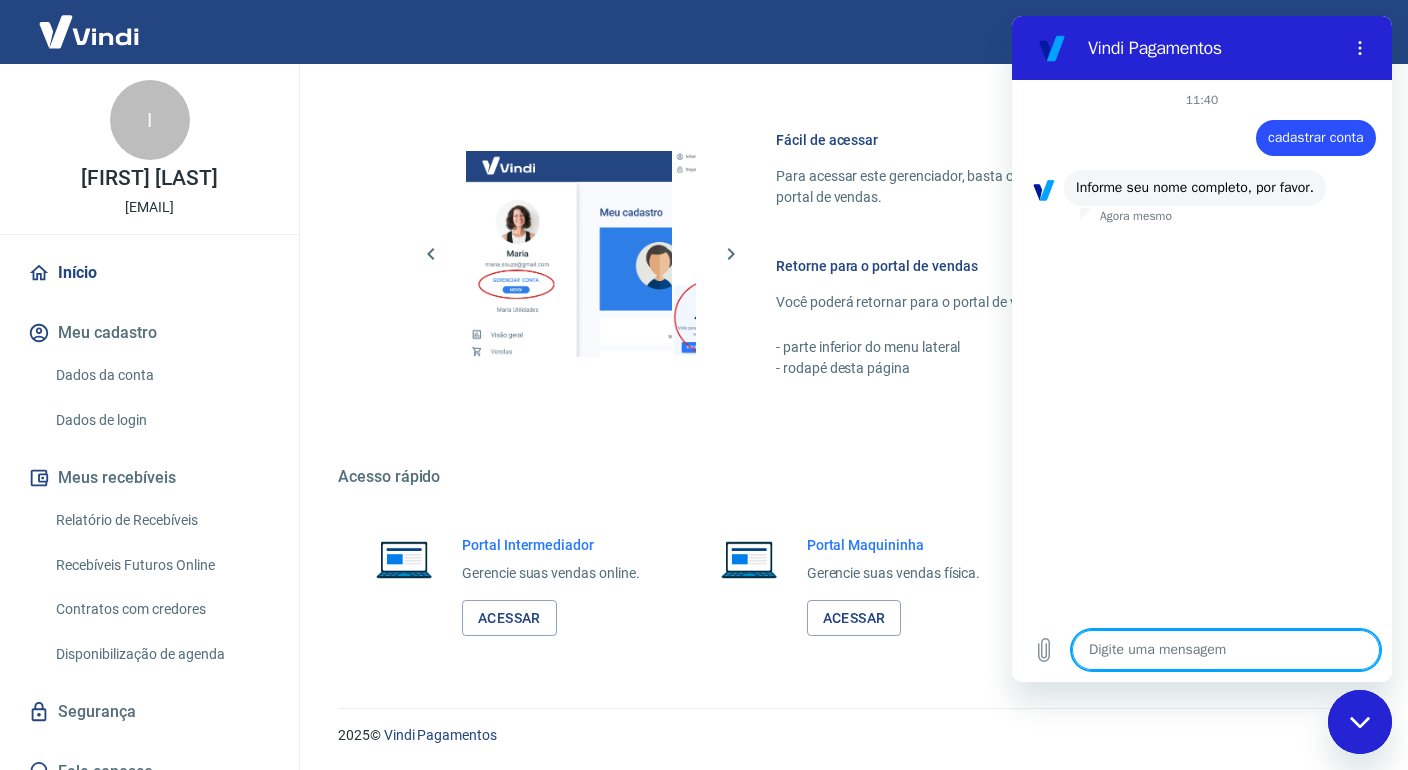 type on "i" 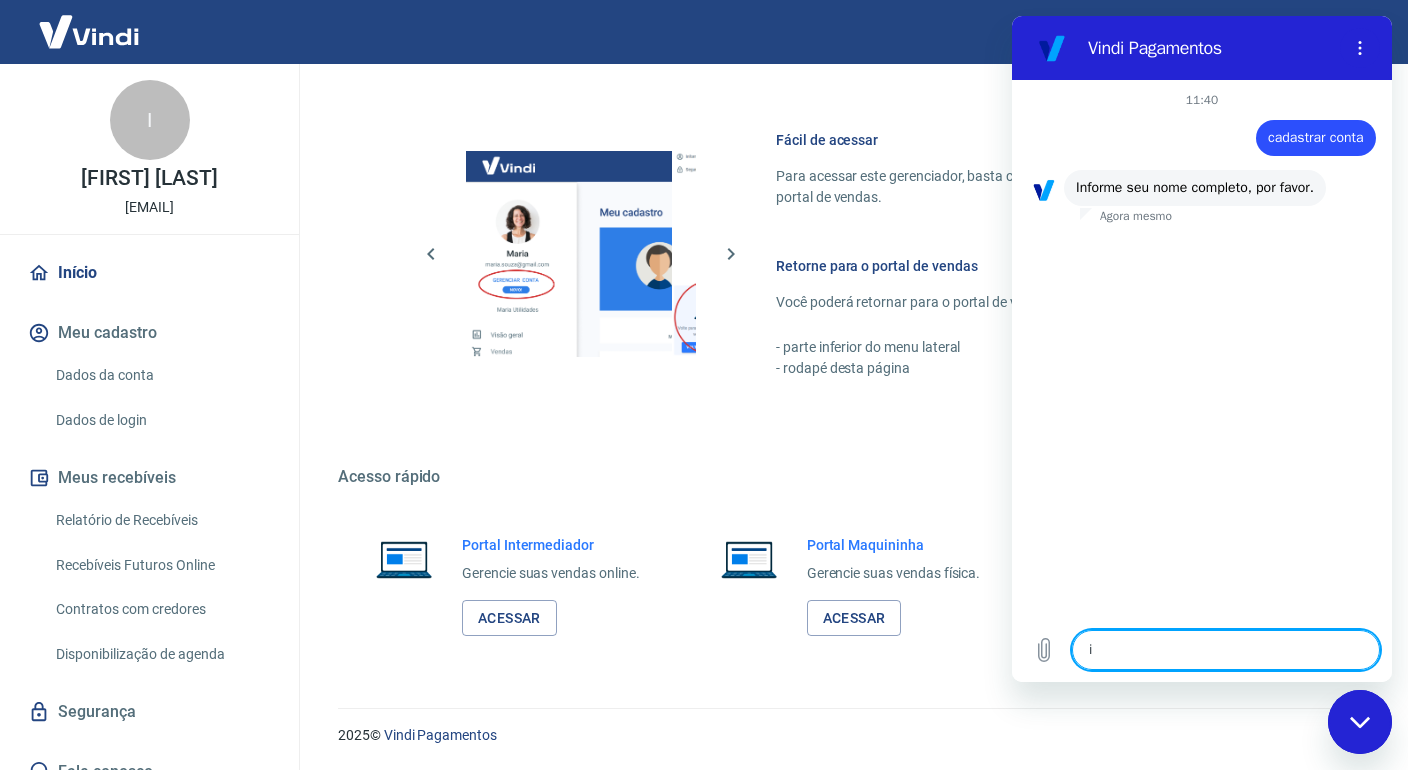 type on "is" 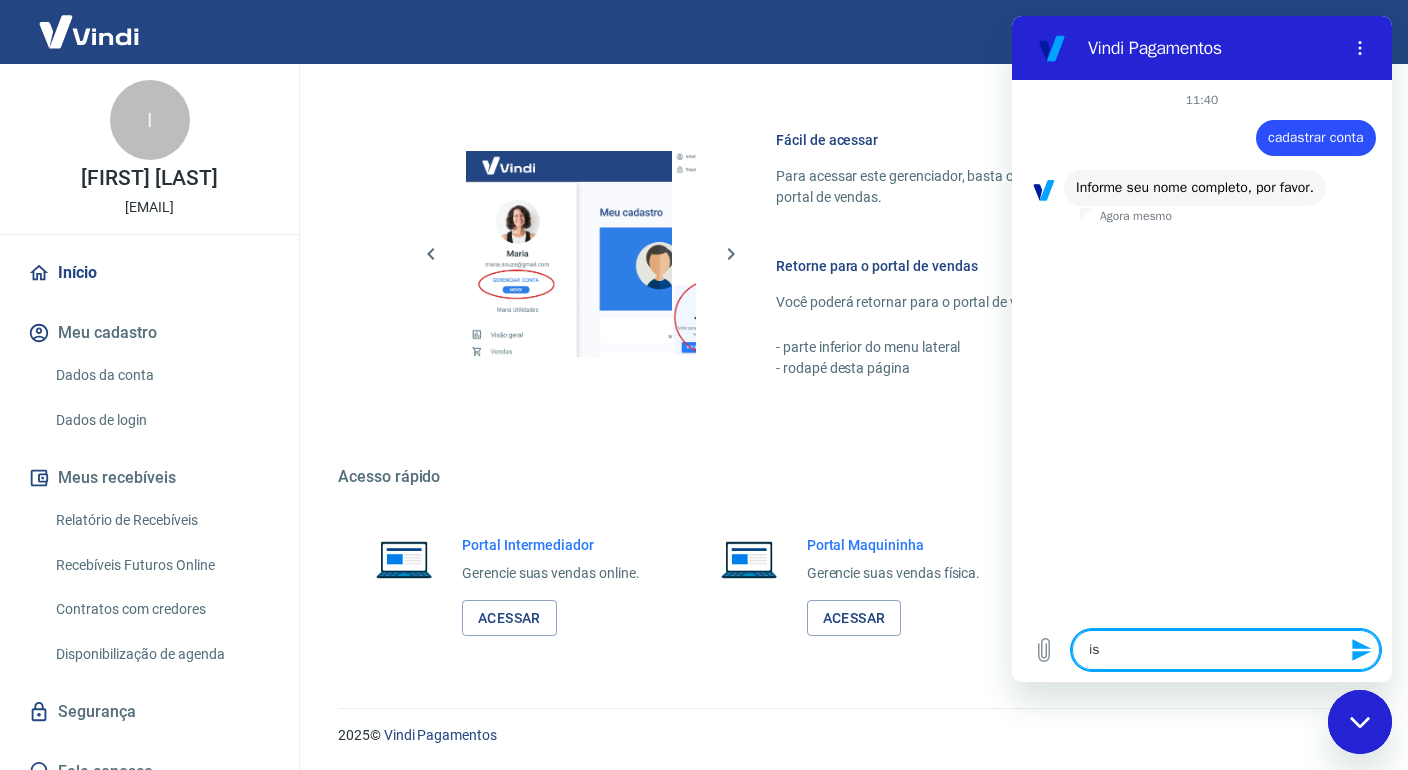 type on "[NAME]" 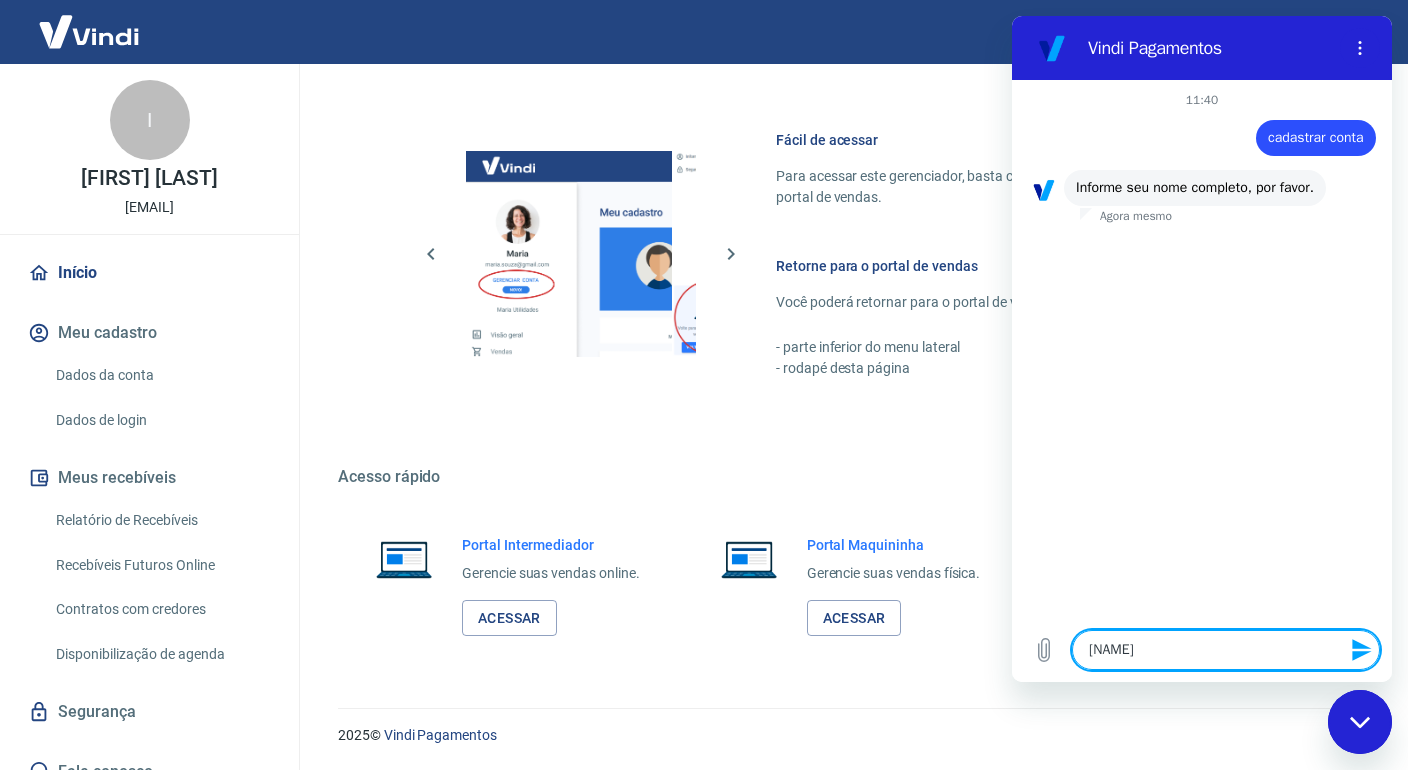 type on "[NAME]" 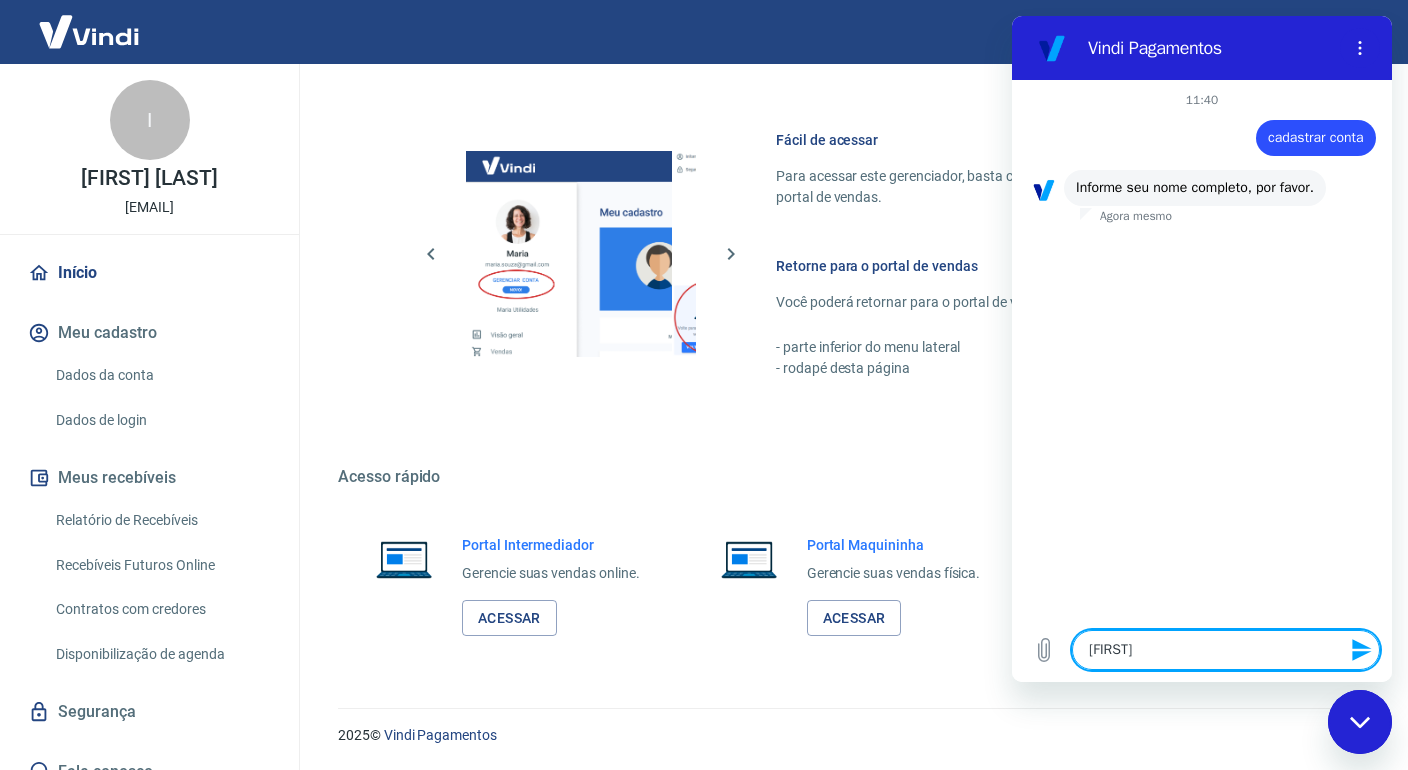 type on "[FIRST]" 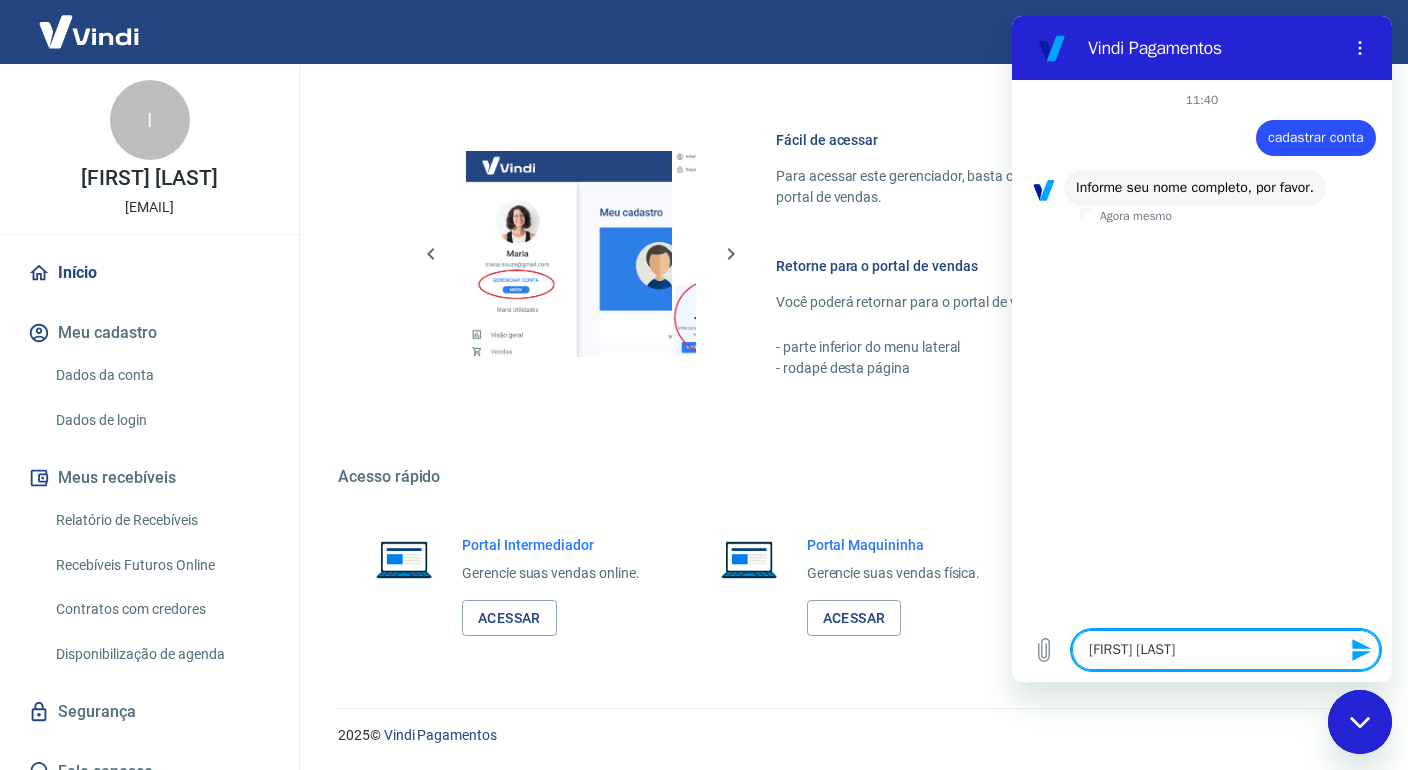 type on "[FIRST] [LAST]" 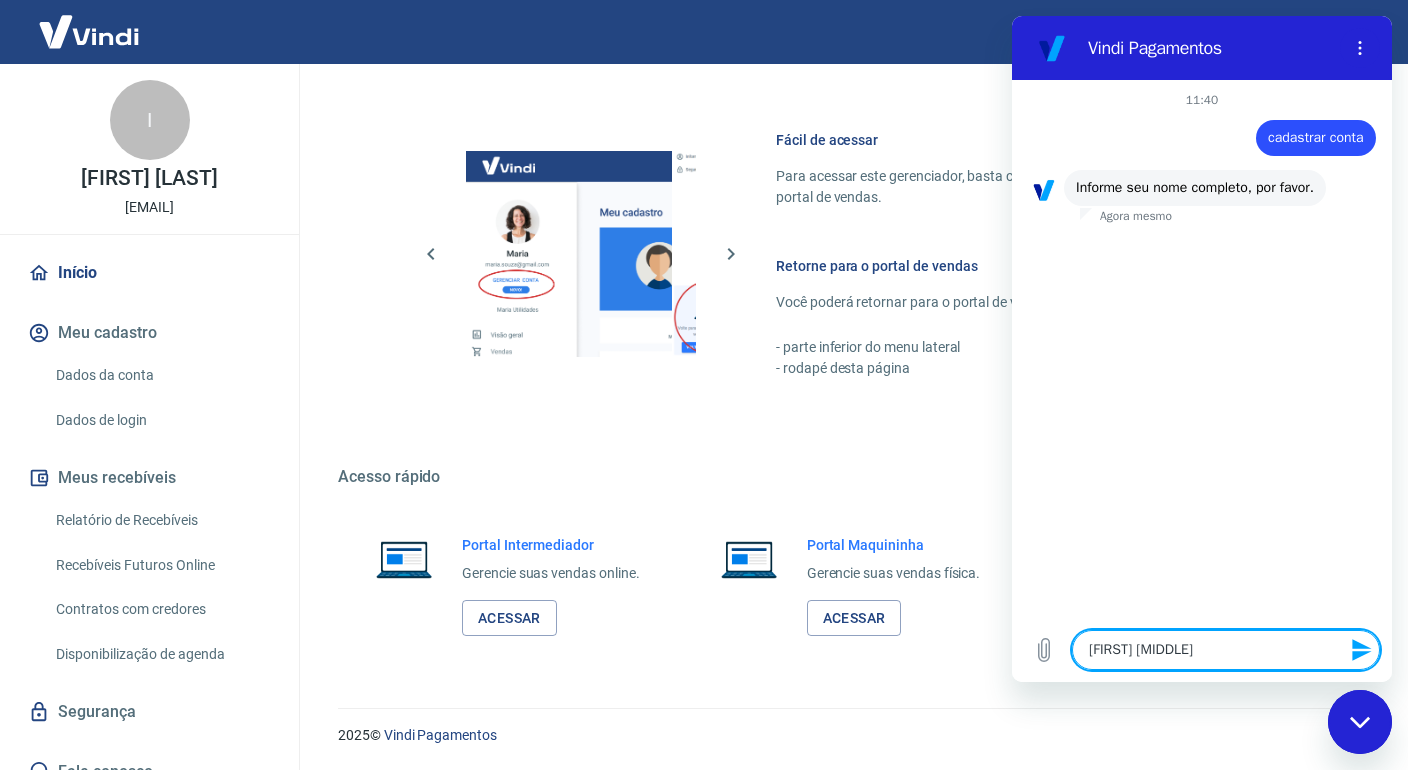 type on "[FIRST] [MIDDLE]" 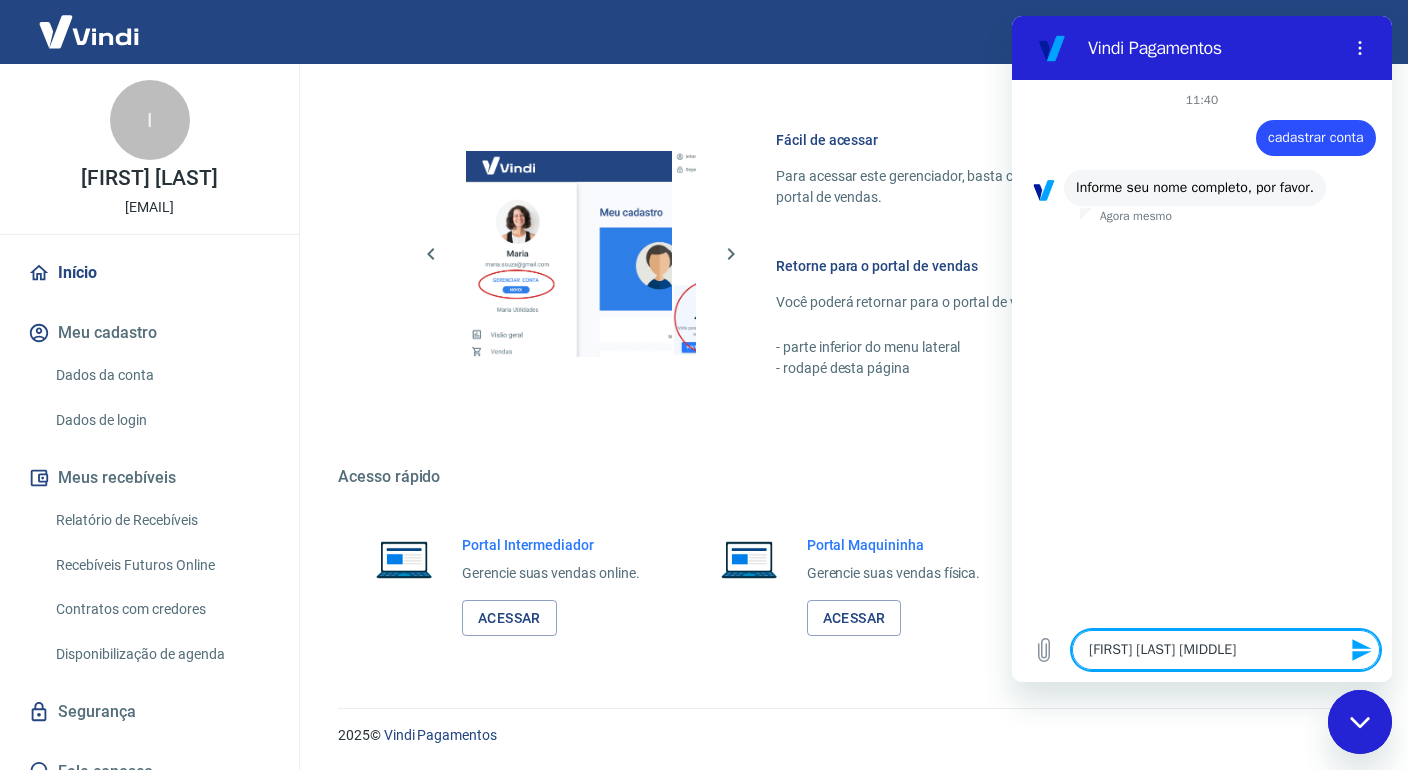 type on "[FIRST] [MIDDLE]" 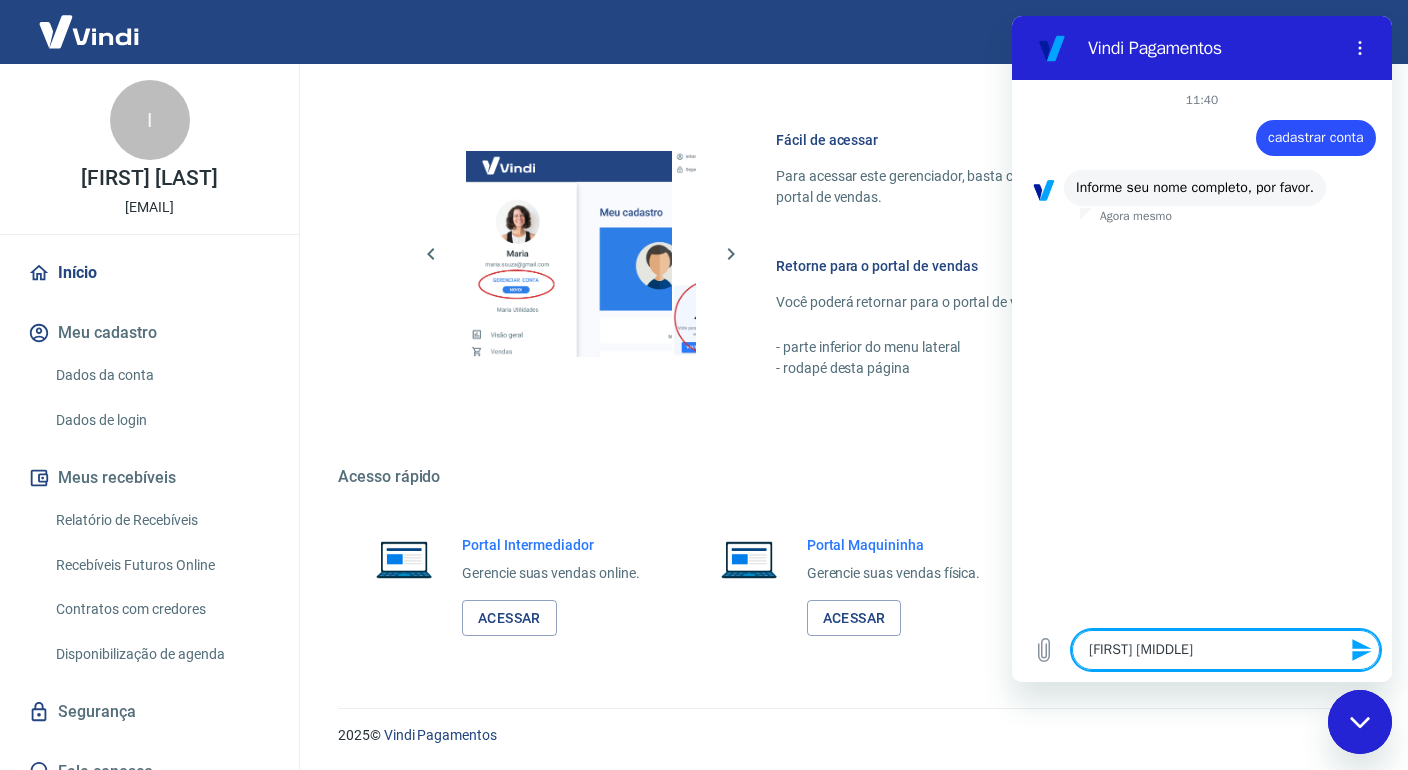 type on "[FIRST] [MIDDLE]" 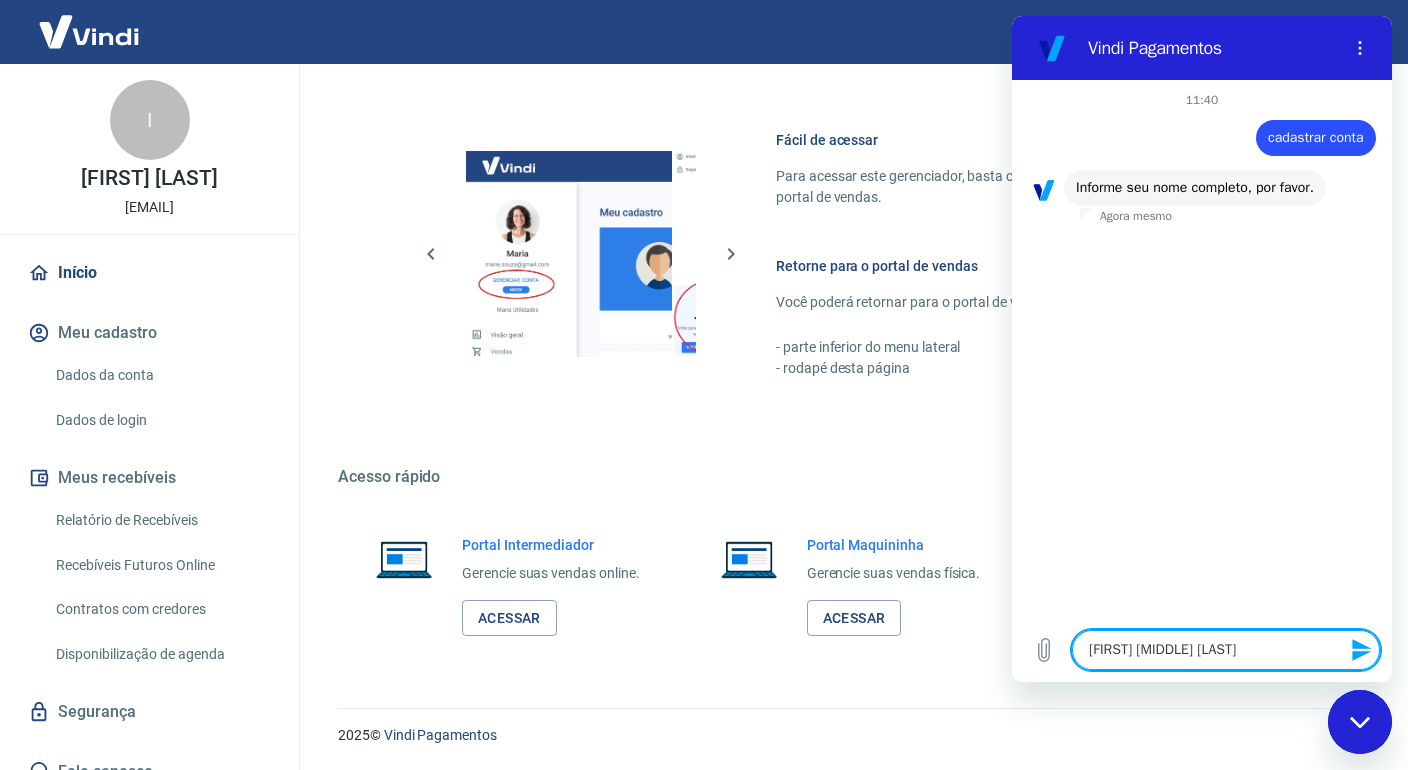 type on "[FIRST] [MIDDLE] [LAST]" 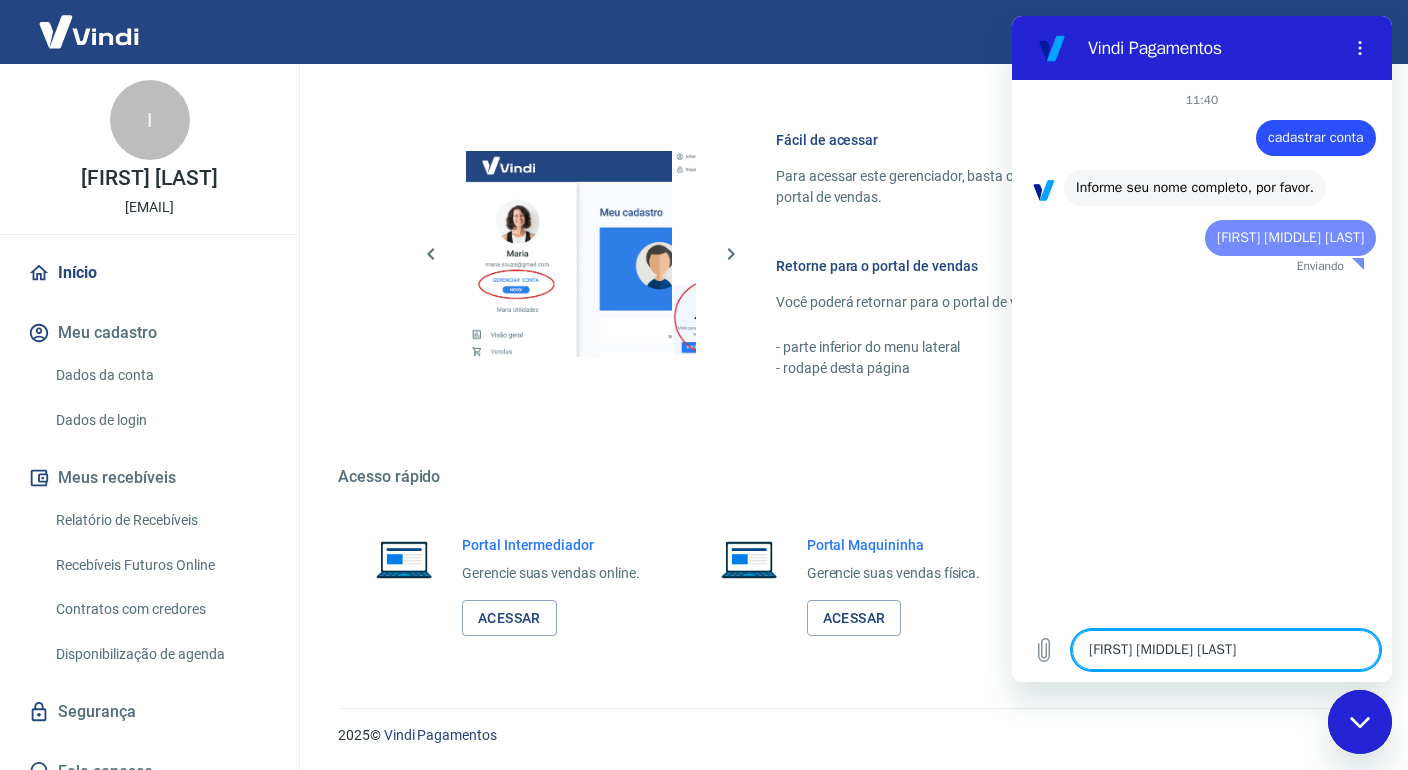 type 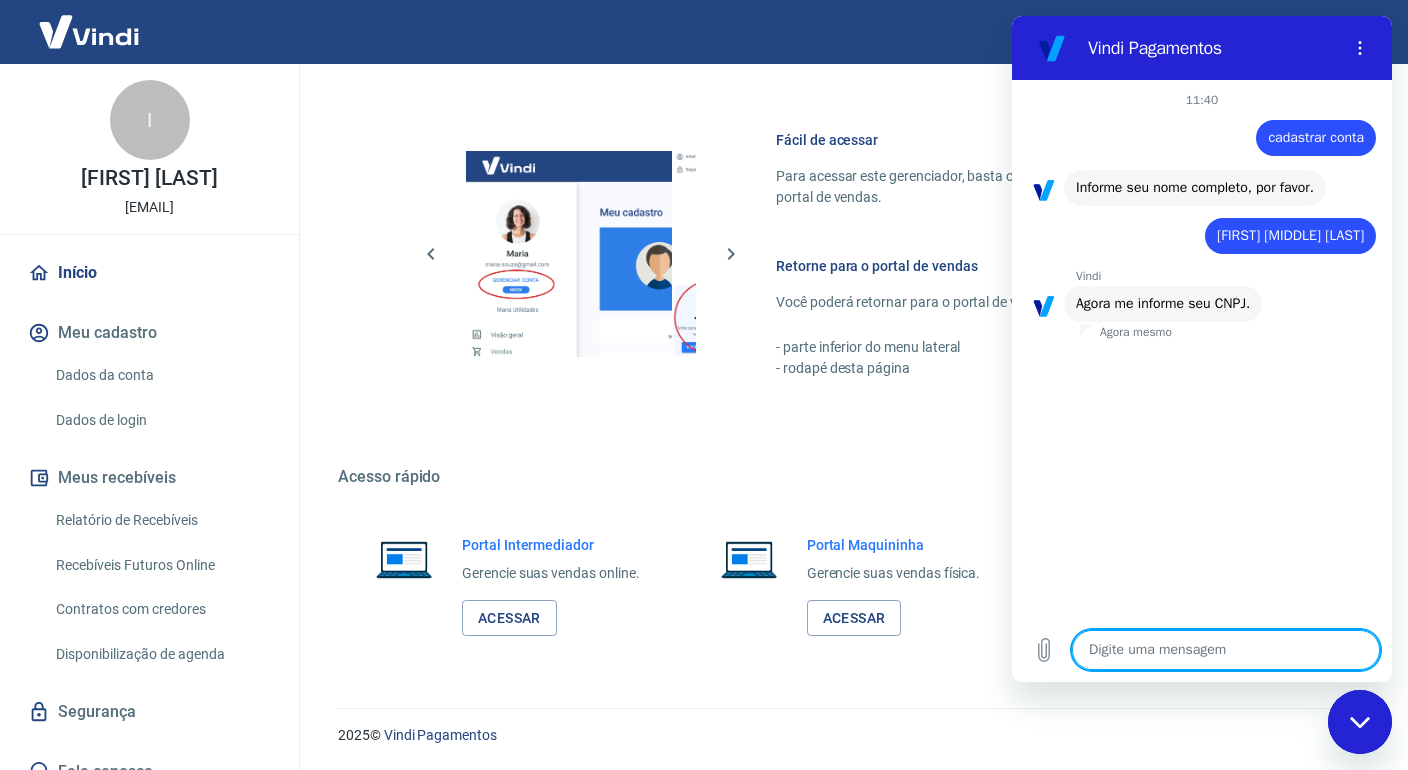 type on "x" 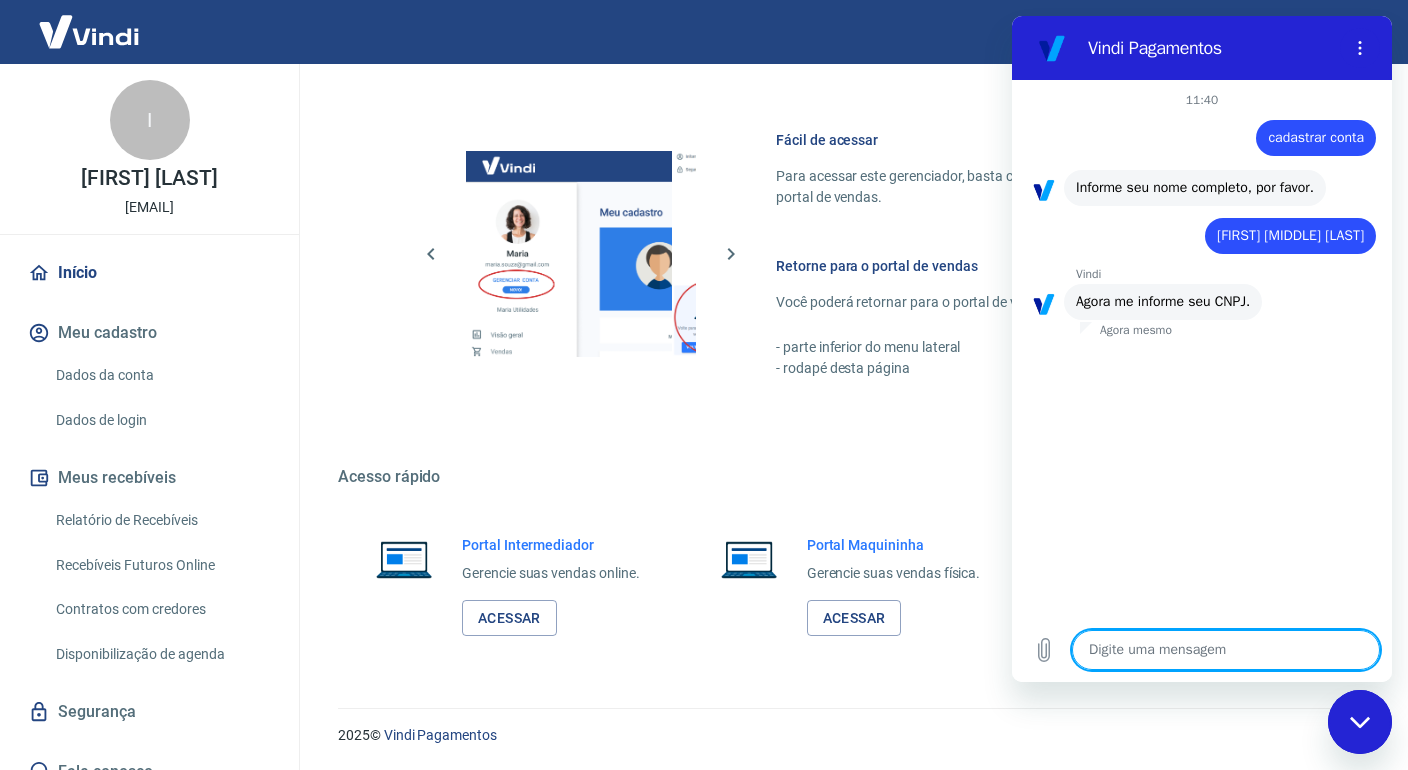 type on "3" 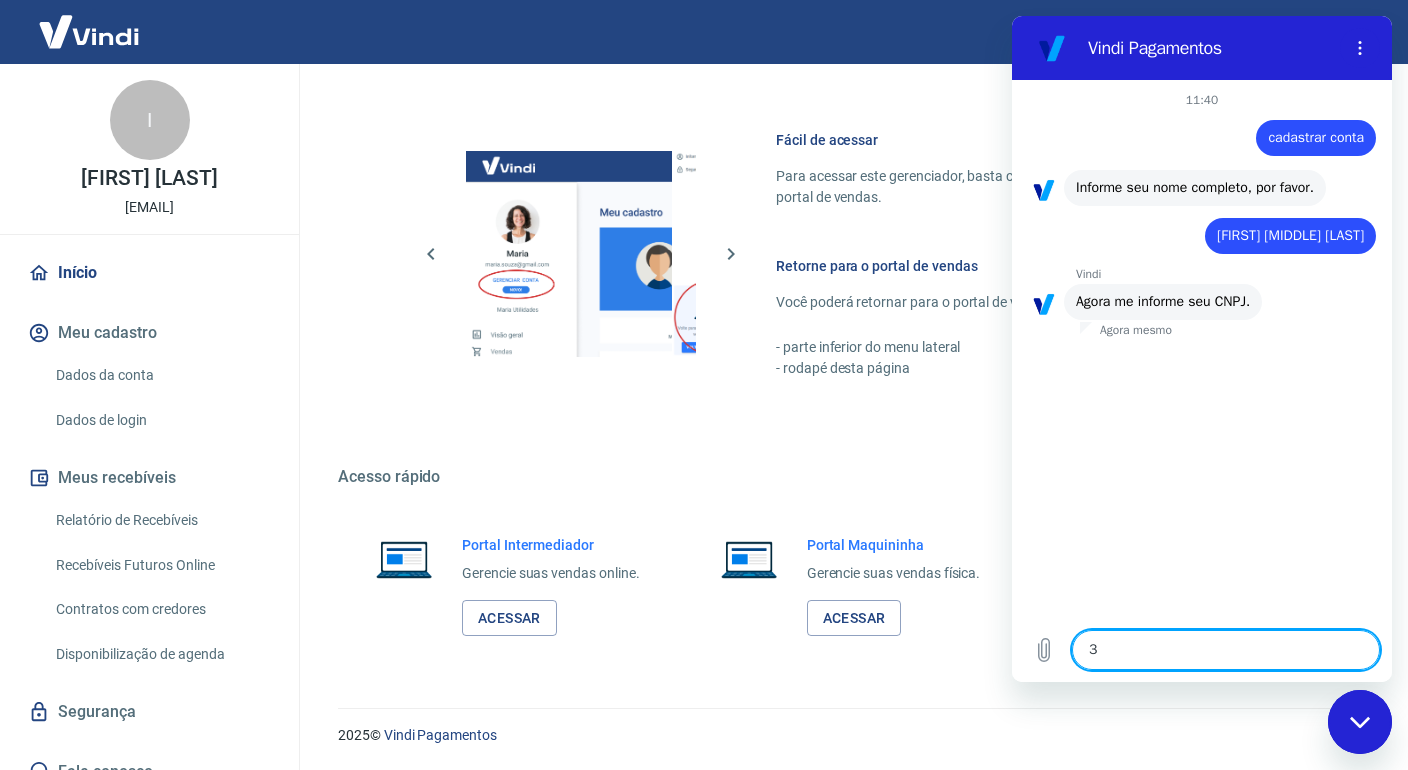 type on "33" 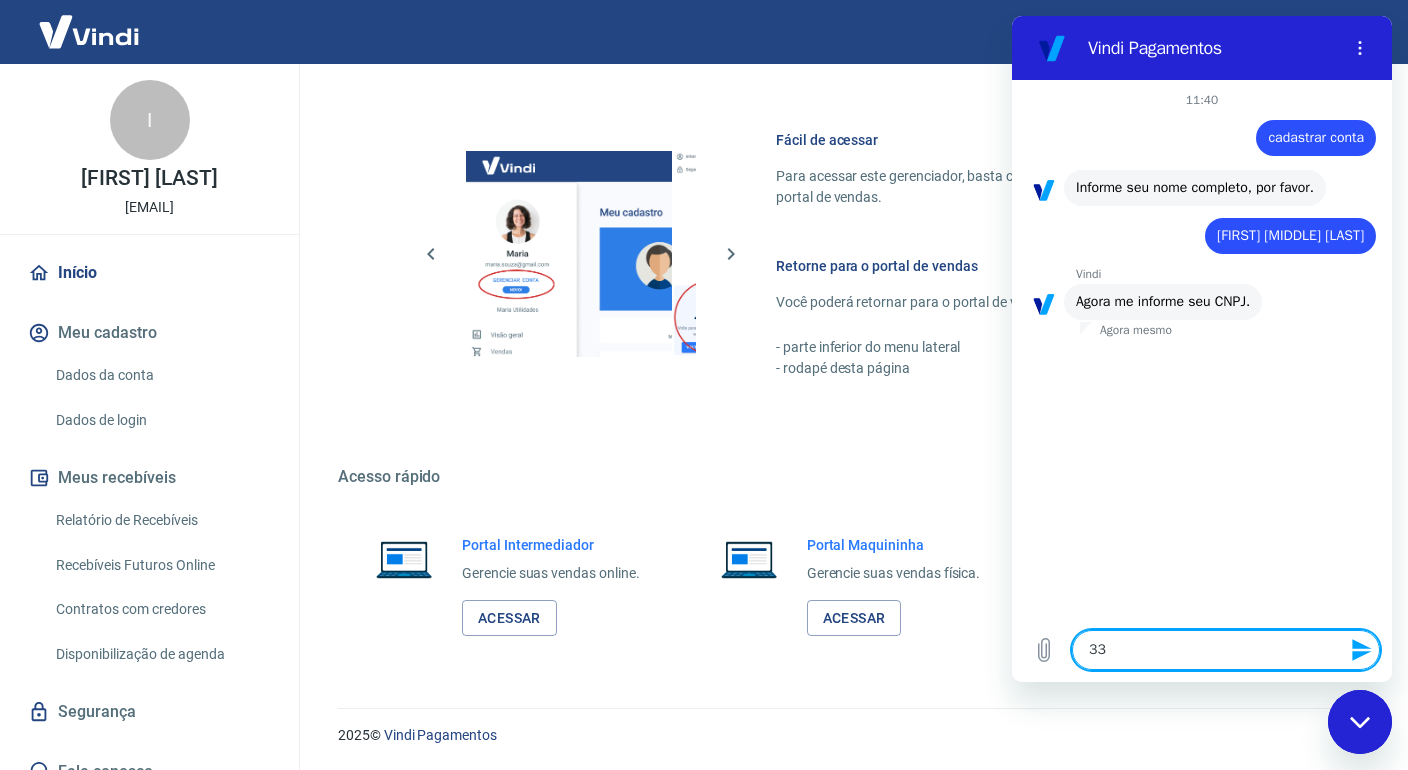 type on "[NUMBER]" 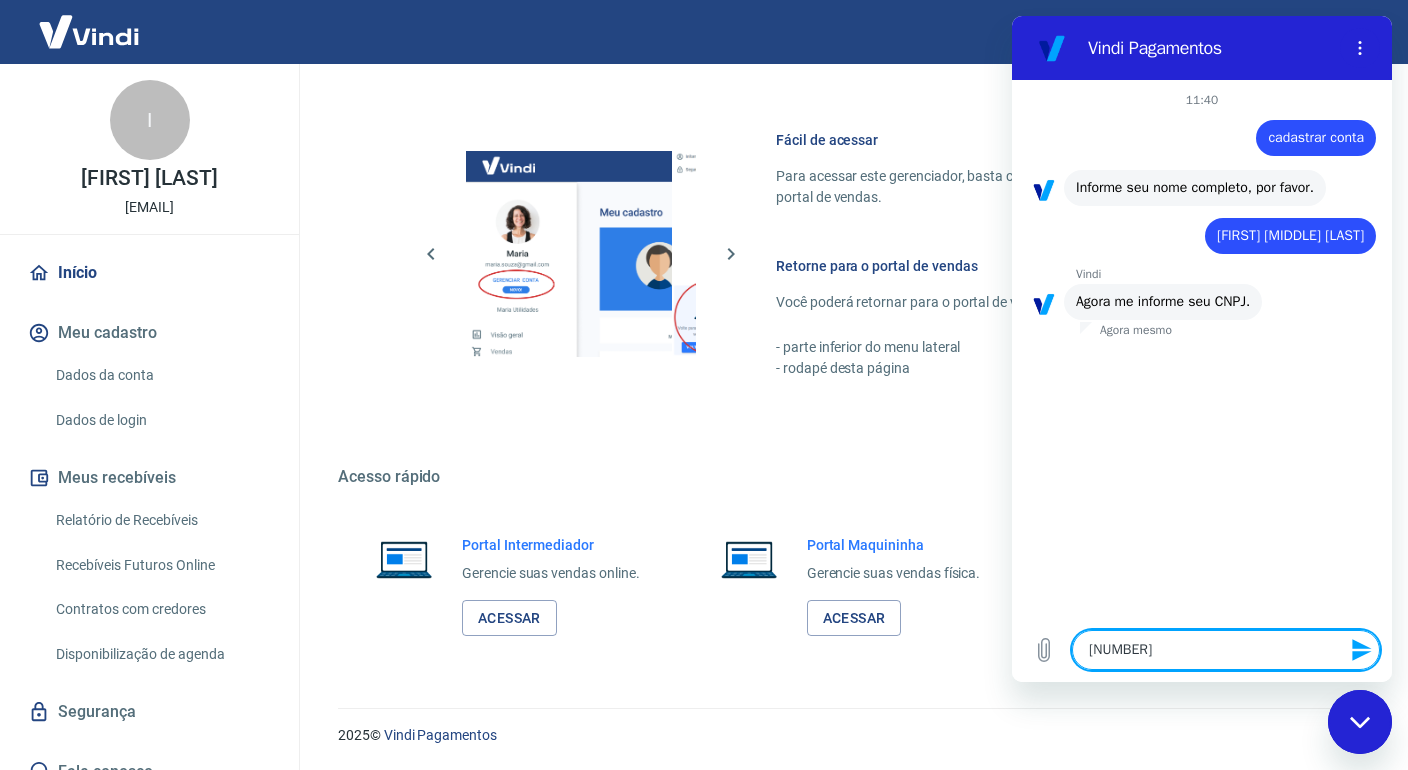 type on "[NUMBER]" 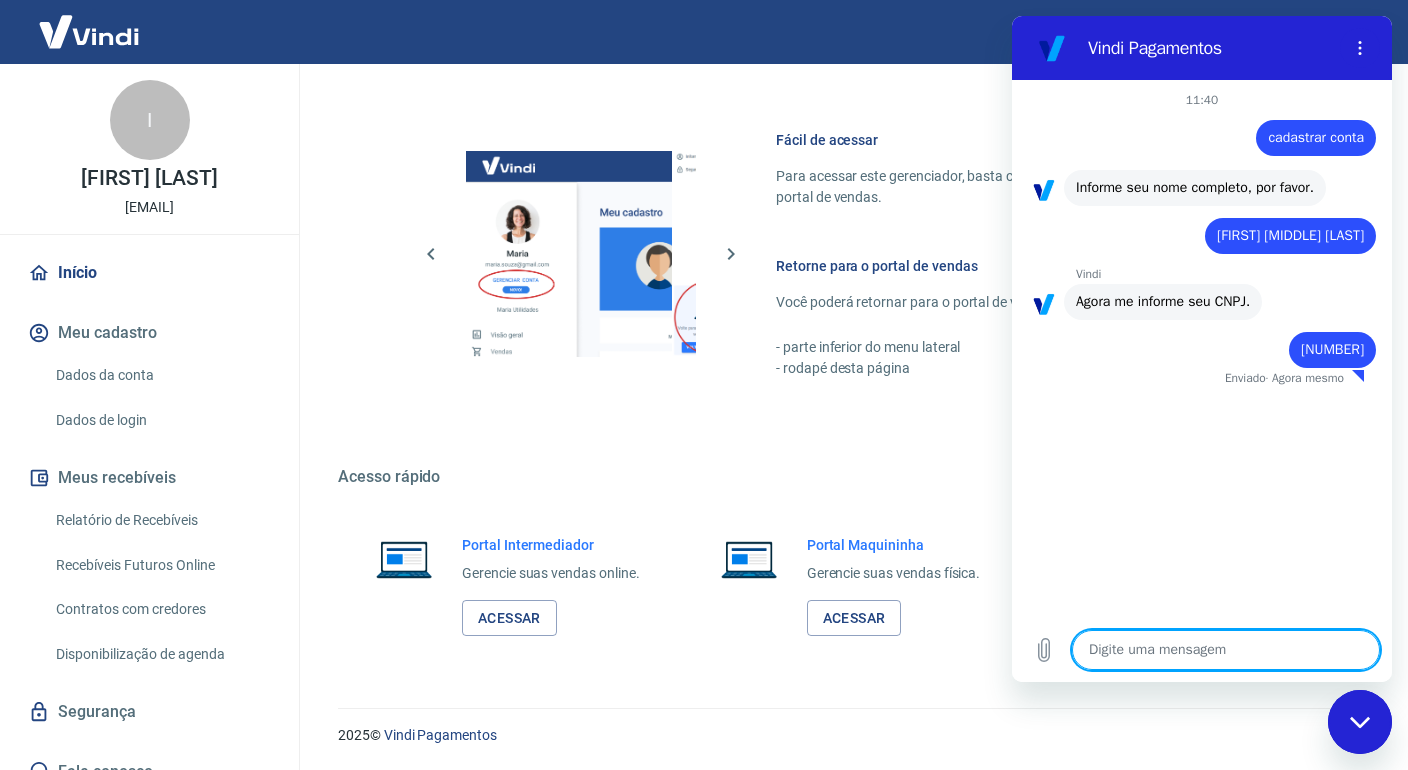 type on "x" 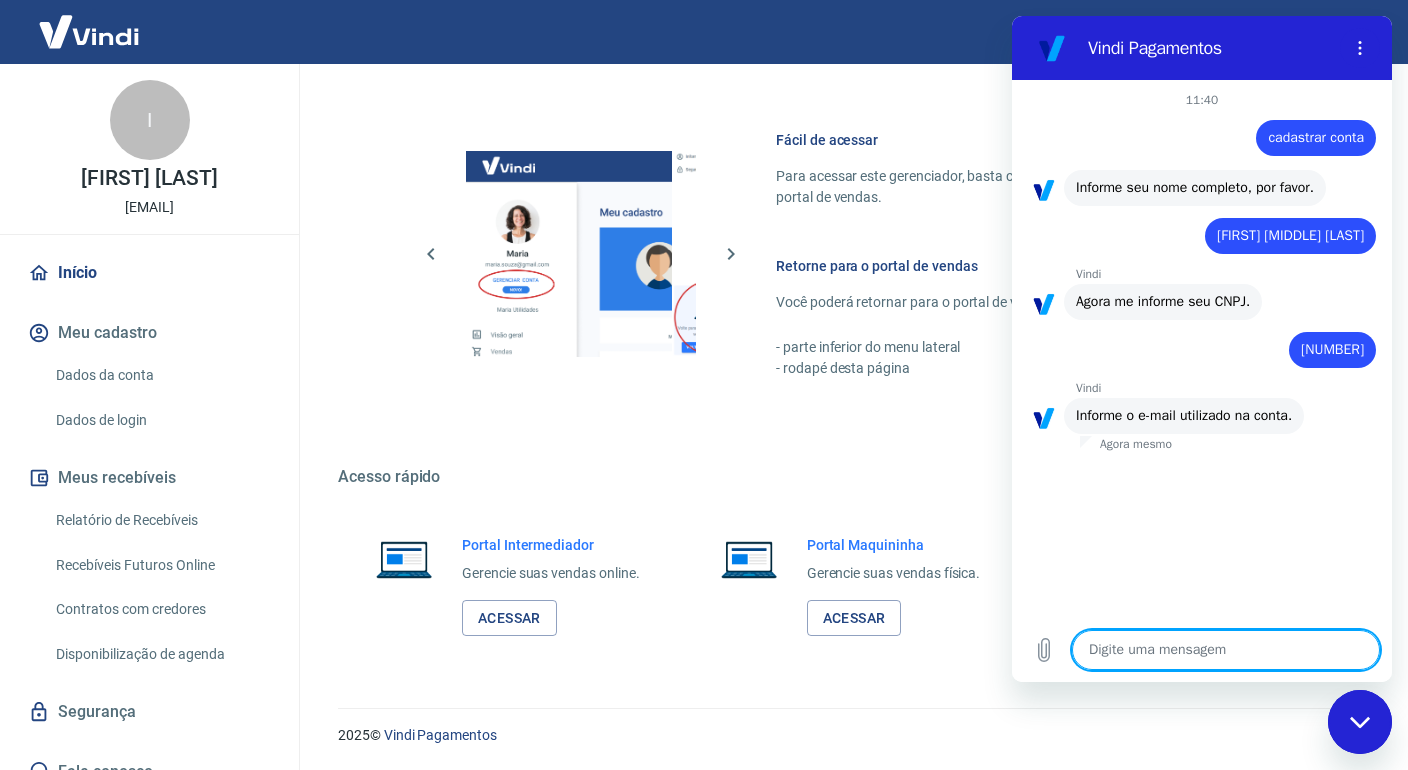 type on "n" 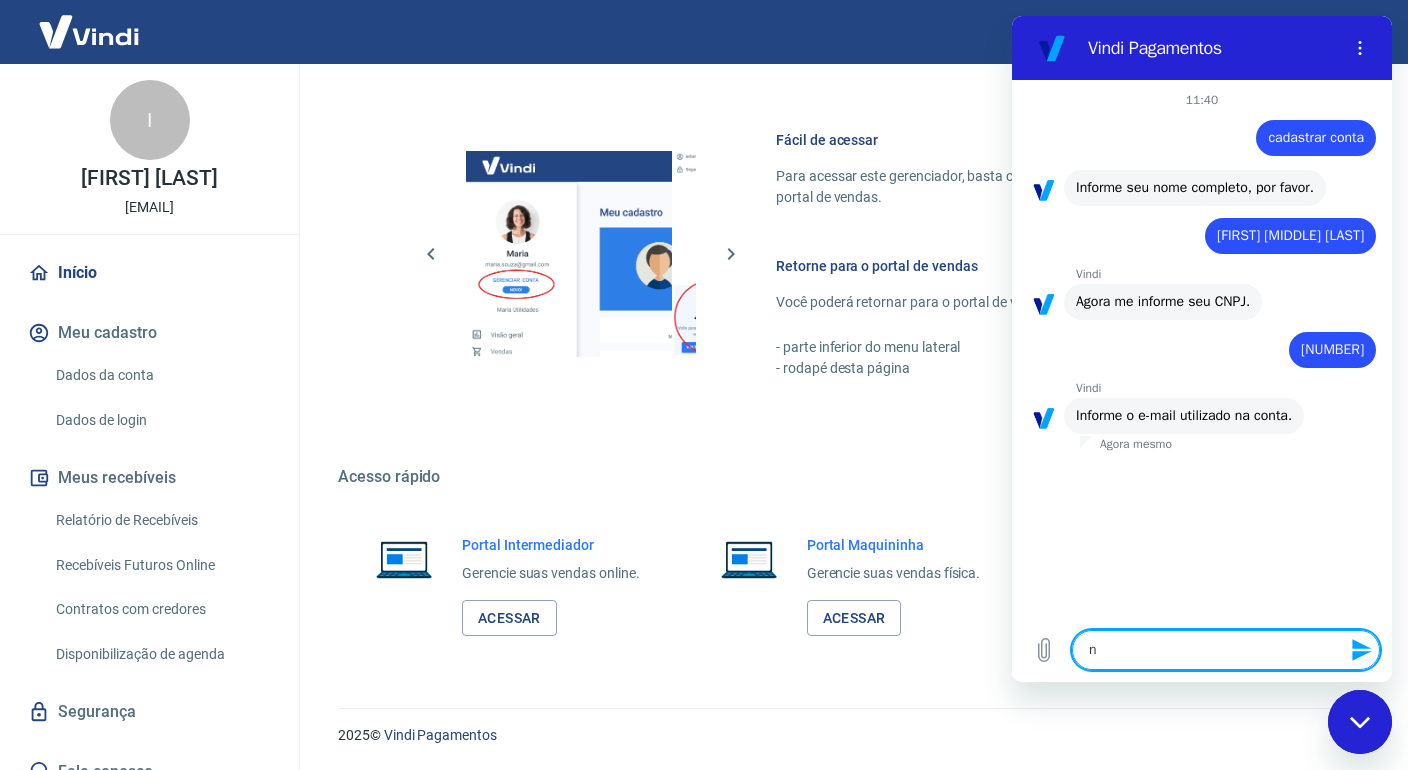 type 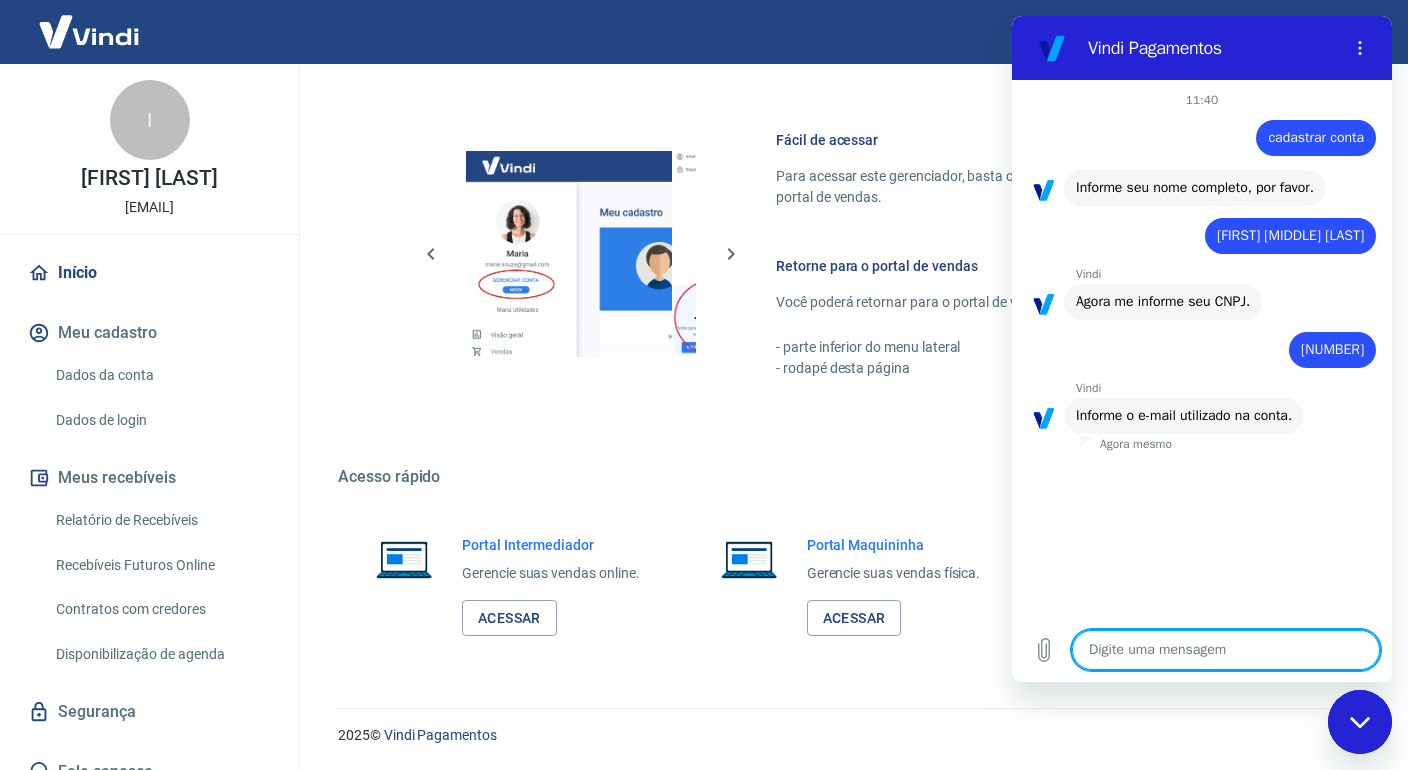 type on "b" 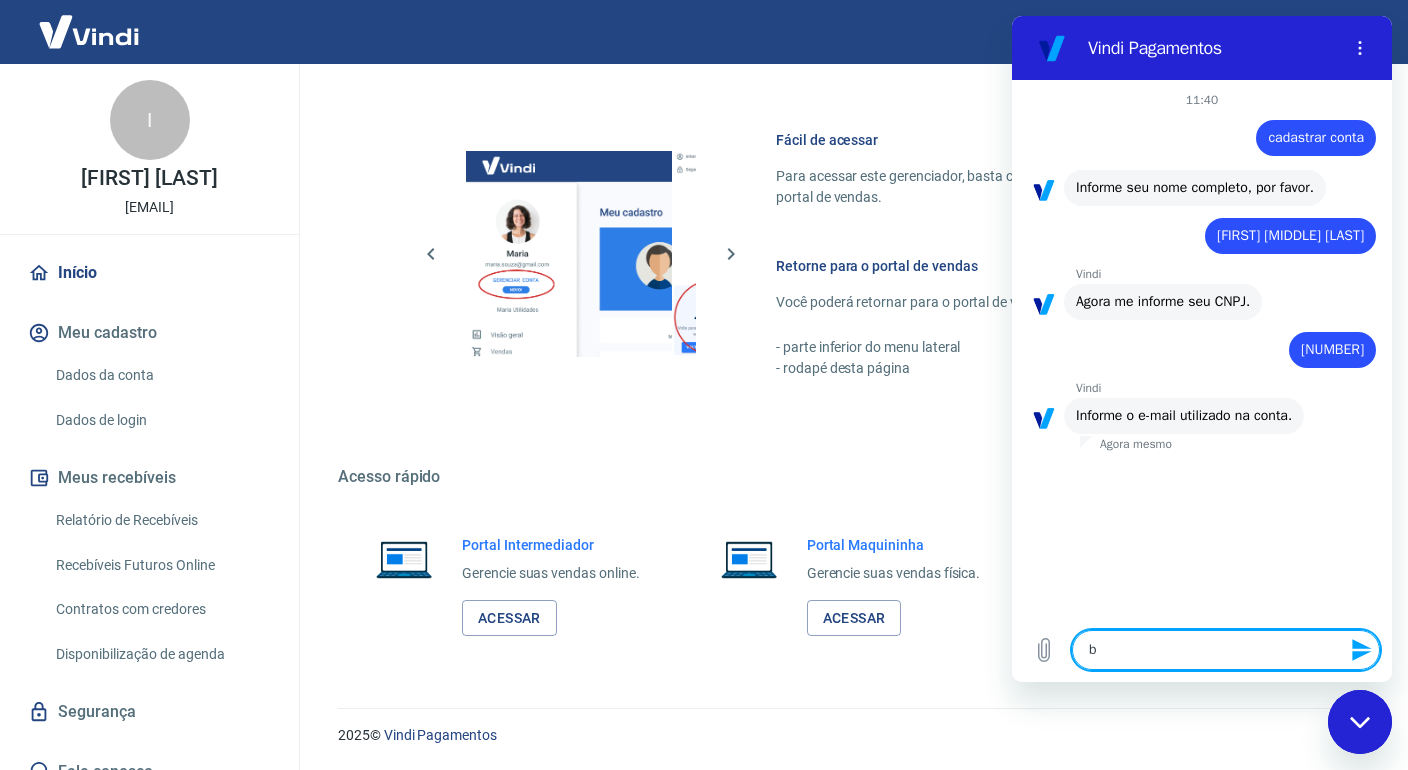 type on "be" 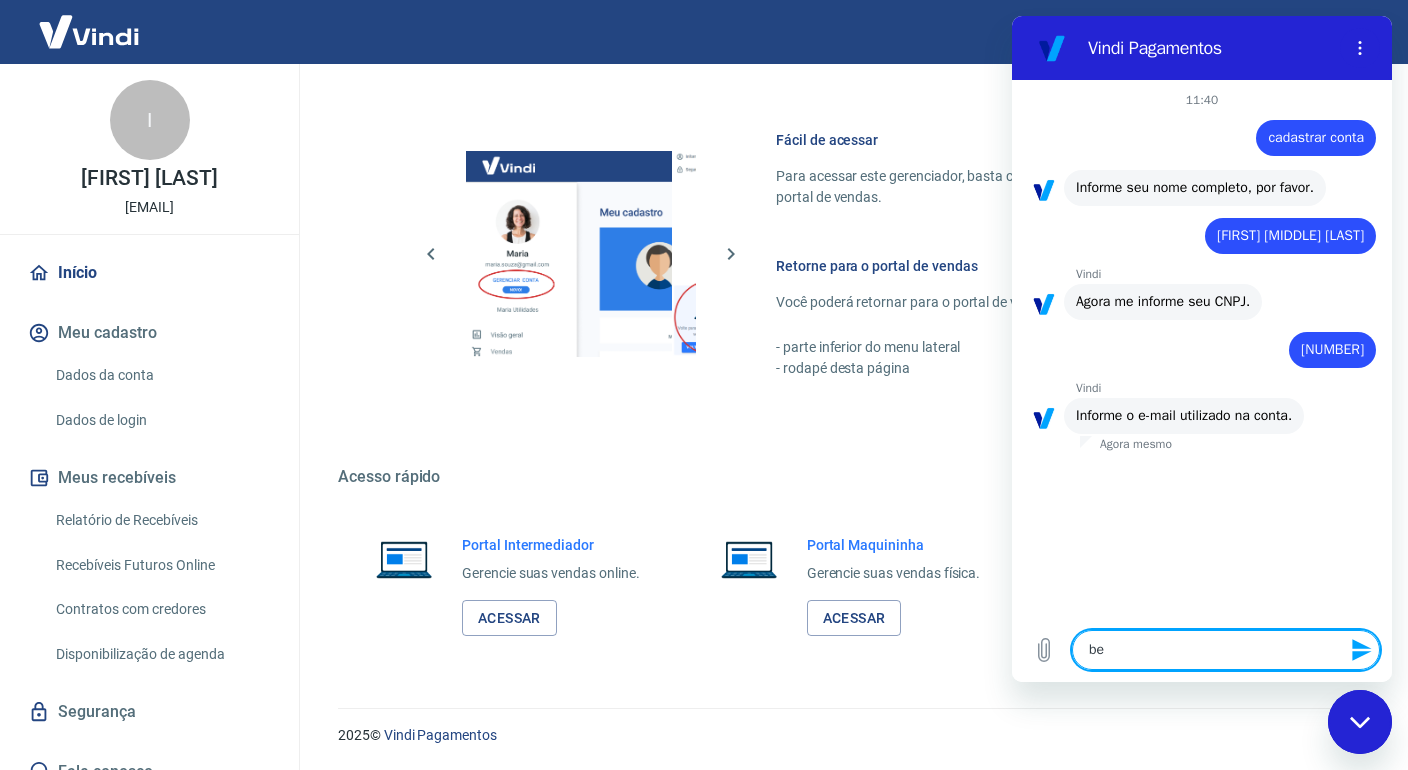 type on "bel" 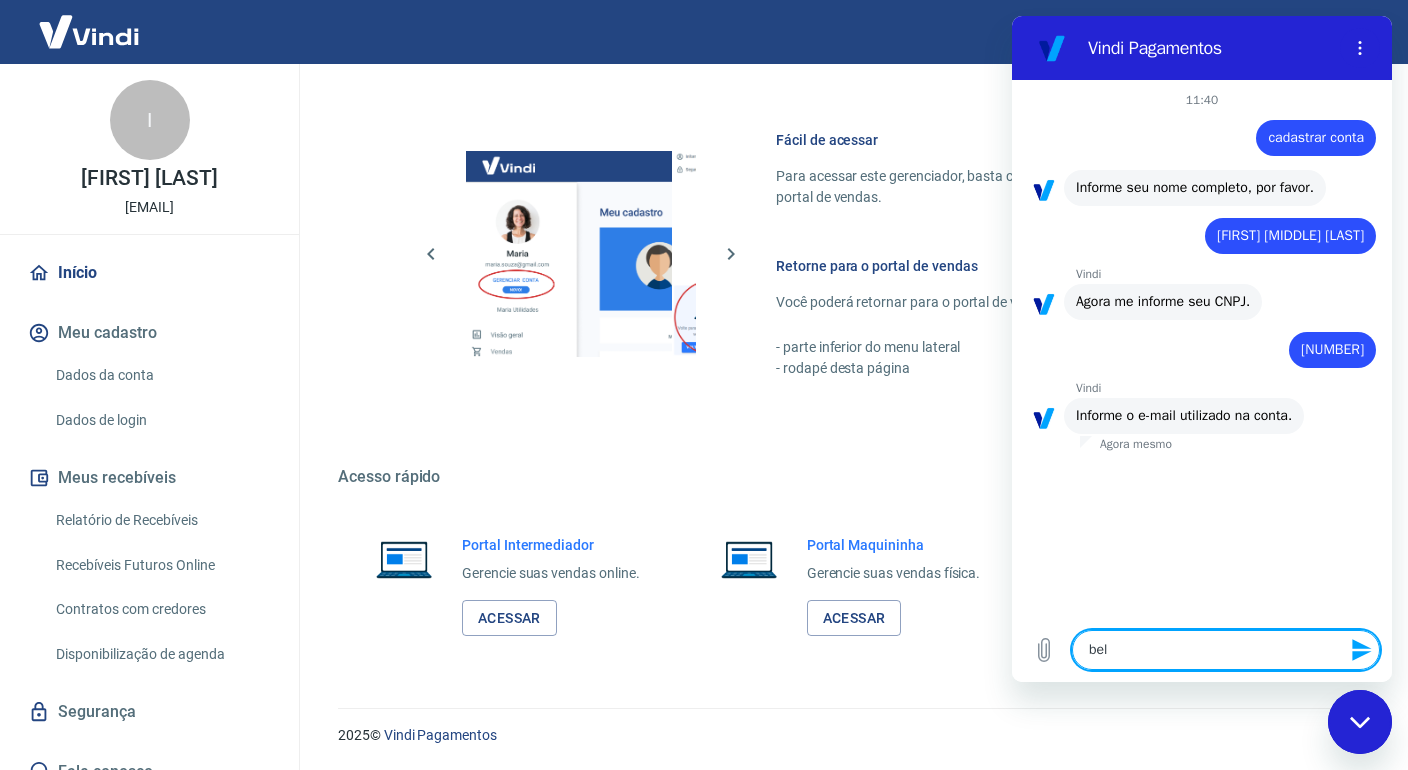 type on "[NAME]" 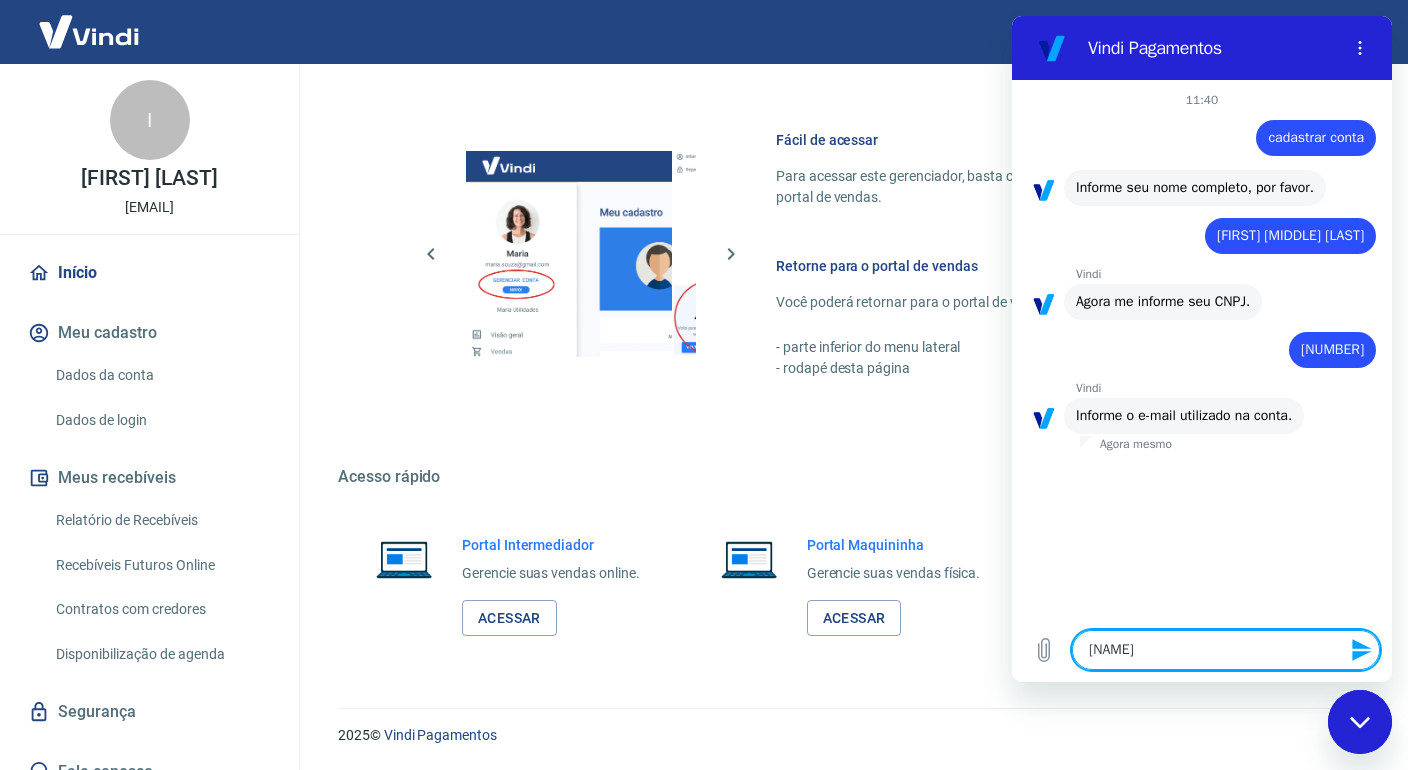 type on "[EMAIL]" 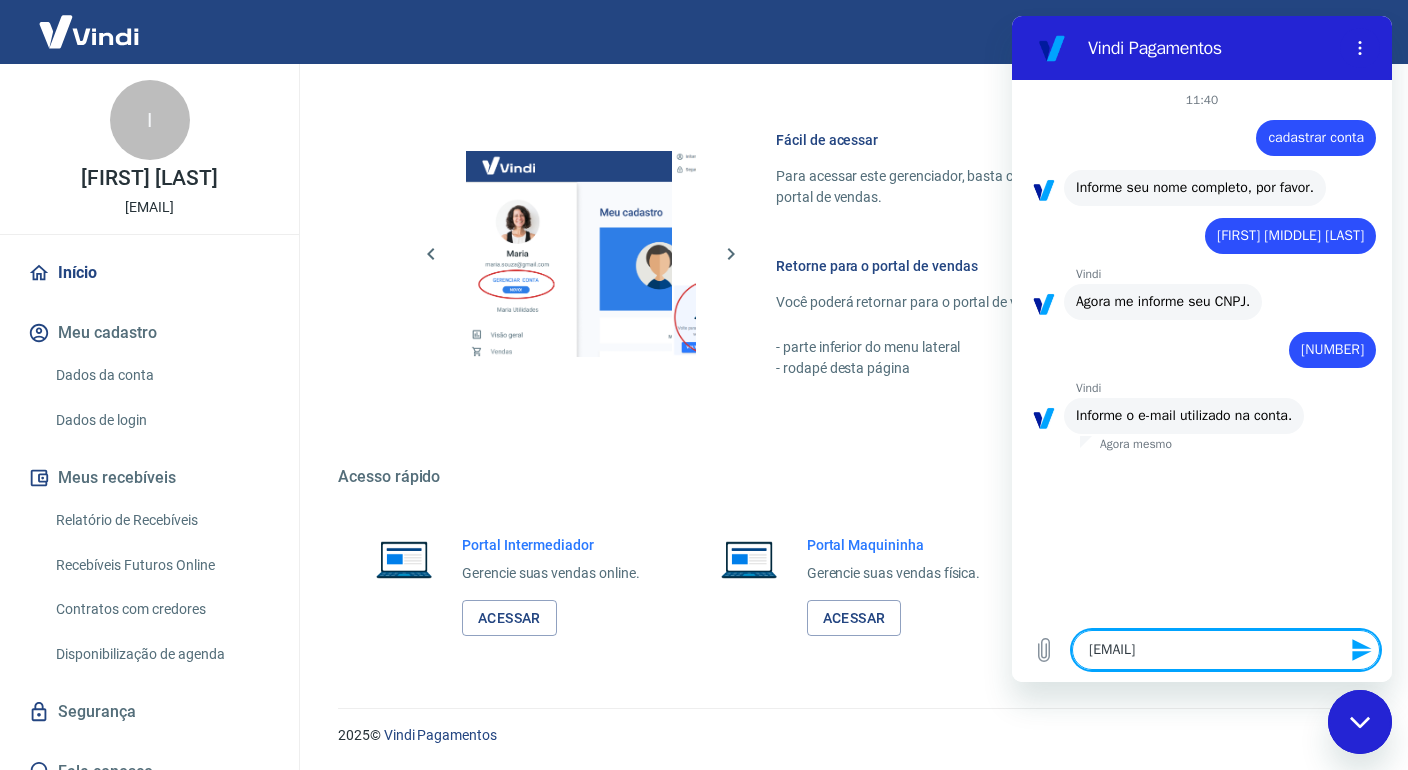type on "[EMAIL]" 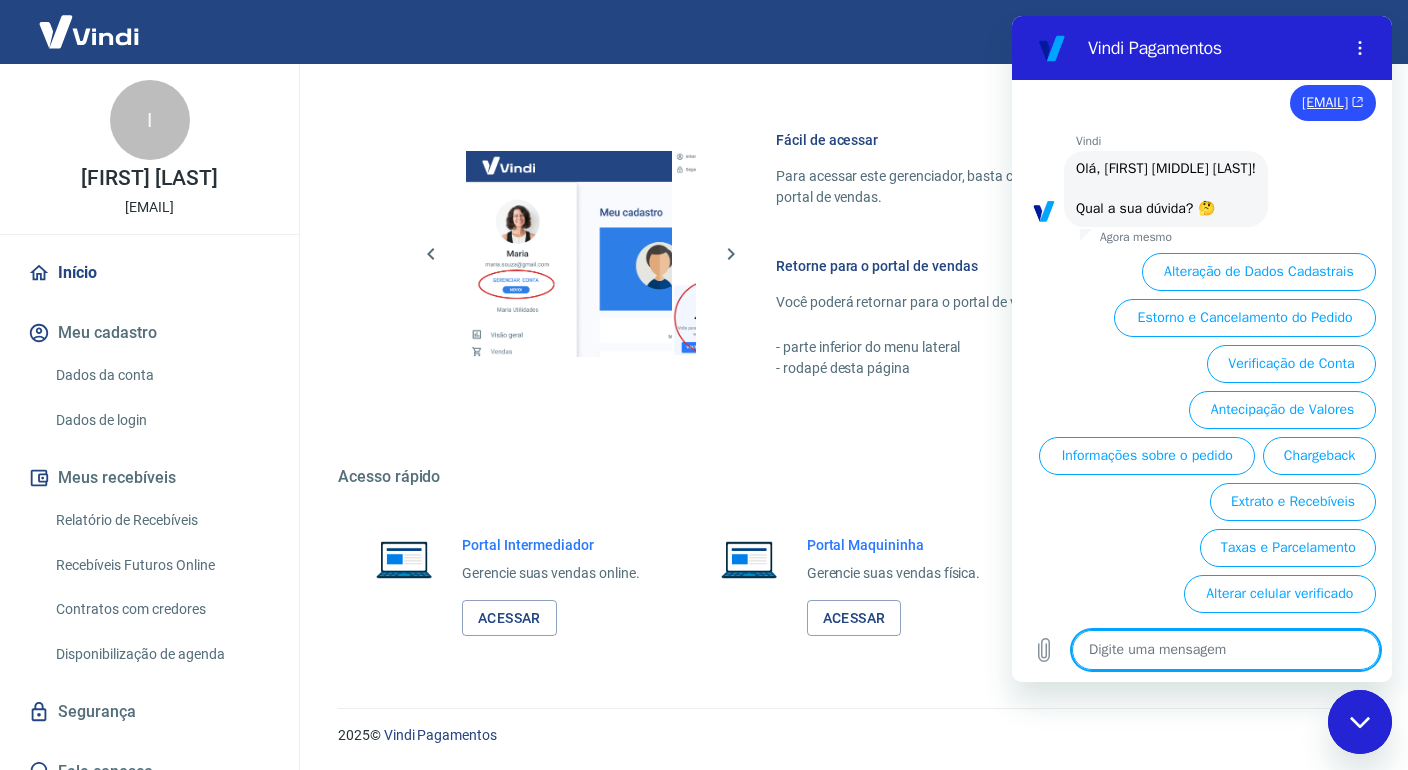 scroll, scrollTop: 401, scrollLeft: 0, axis: vertical 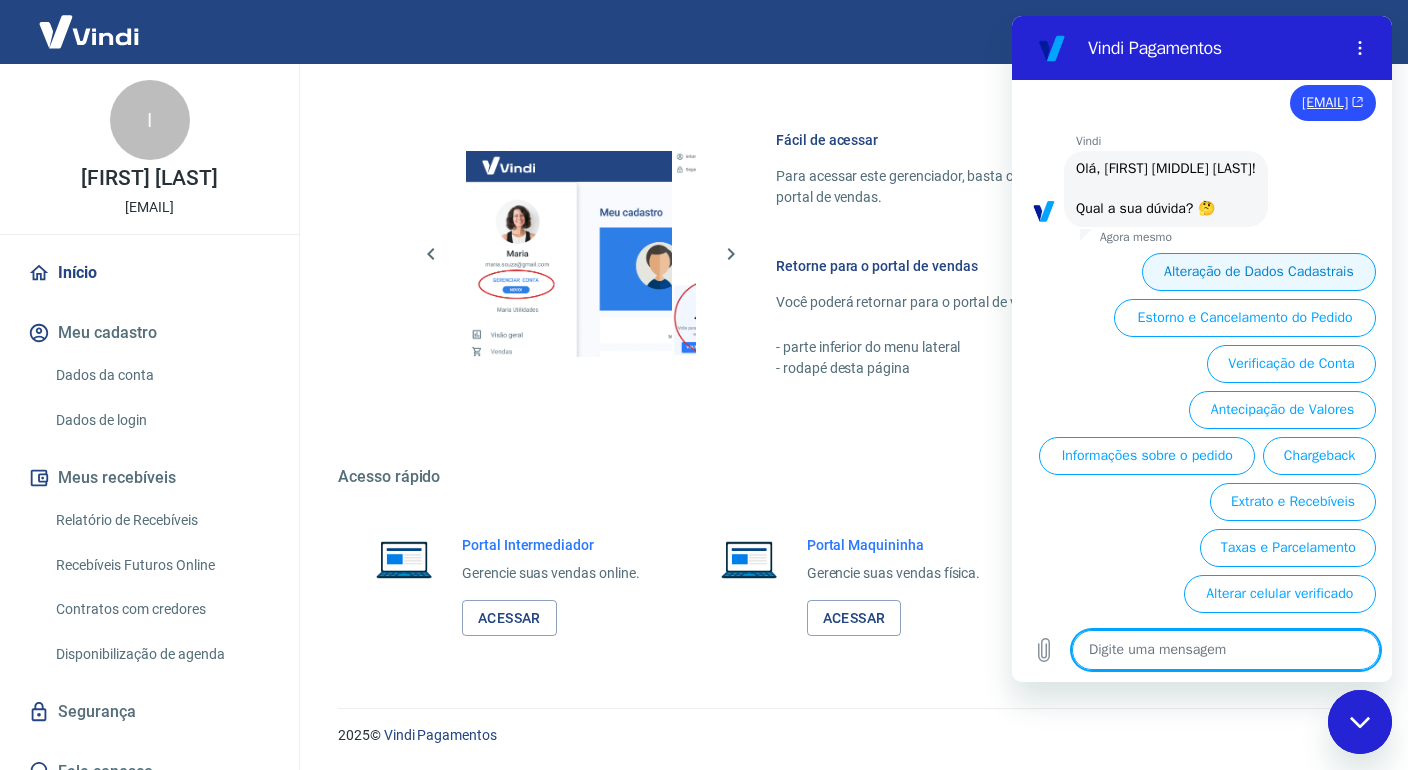 click on "Alteração de Dados Cadastrais" at bounding box center [1259, 272] 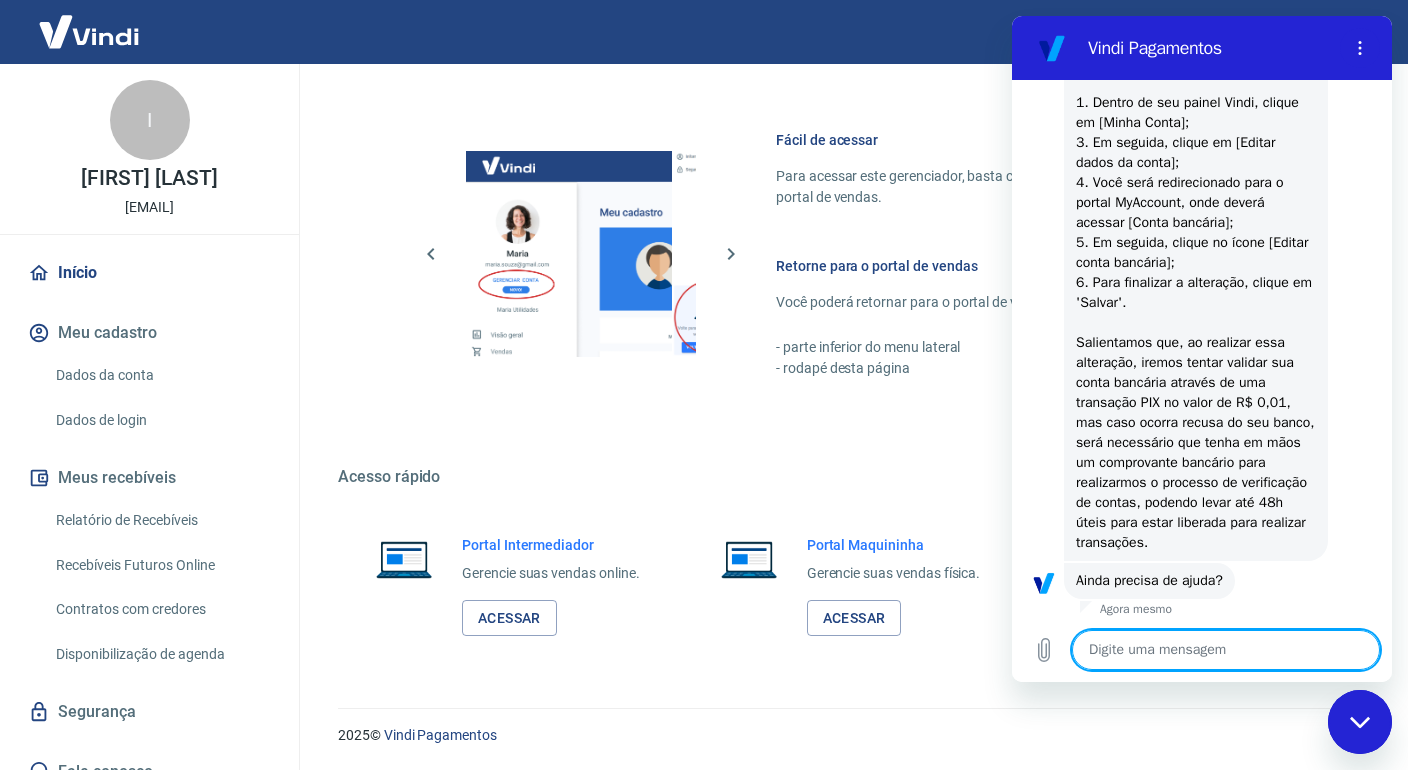 scroll, scrollTop: 791, scrollLeft: 0, axis: vertical 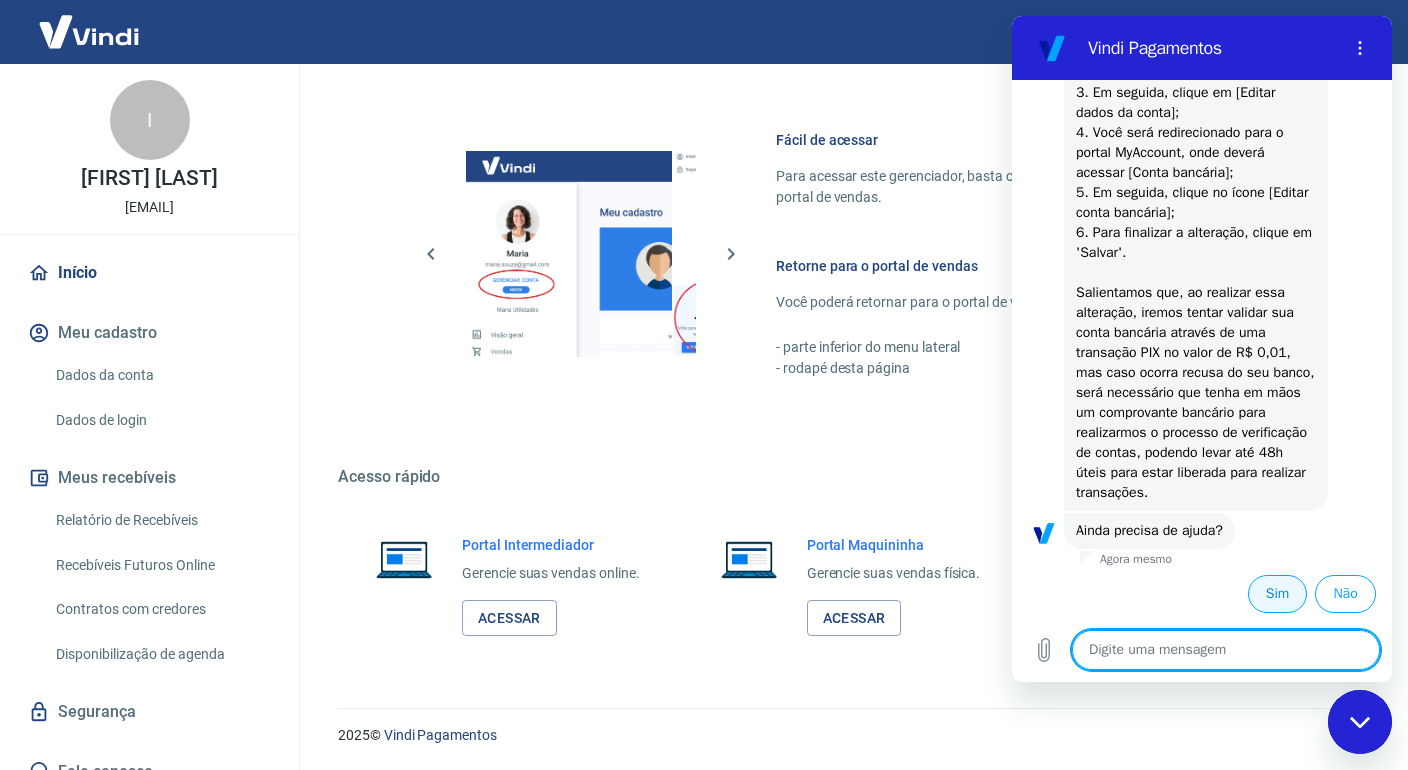 click on "Sim" at bounding box center (1277, 594) 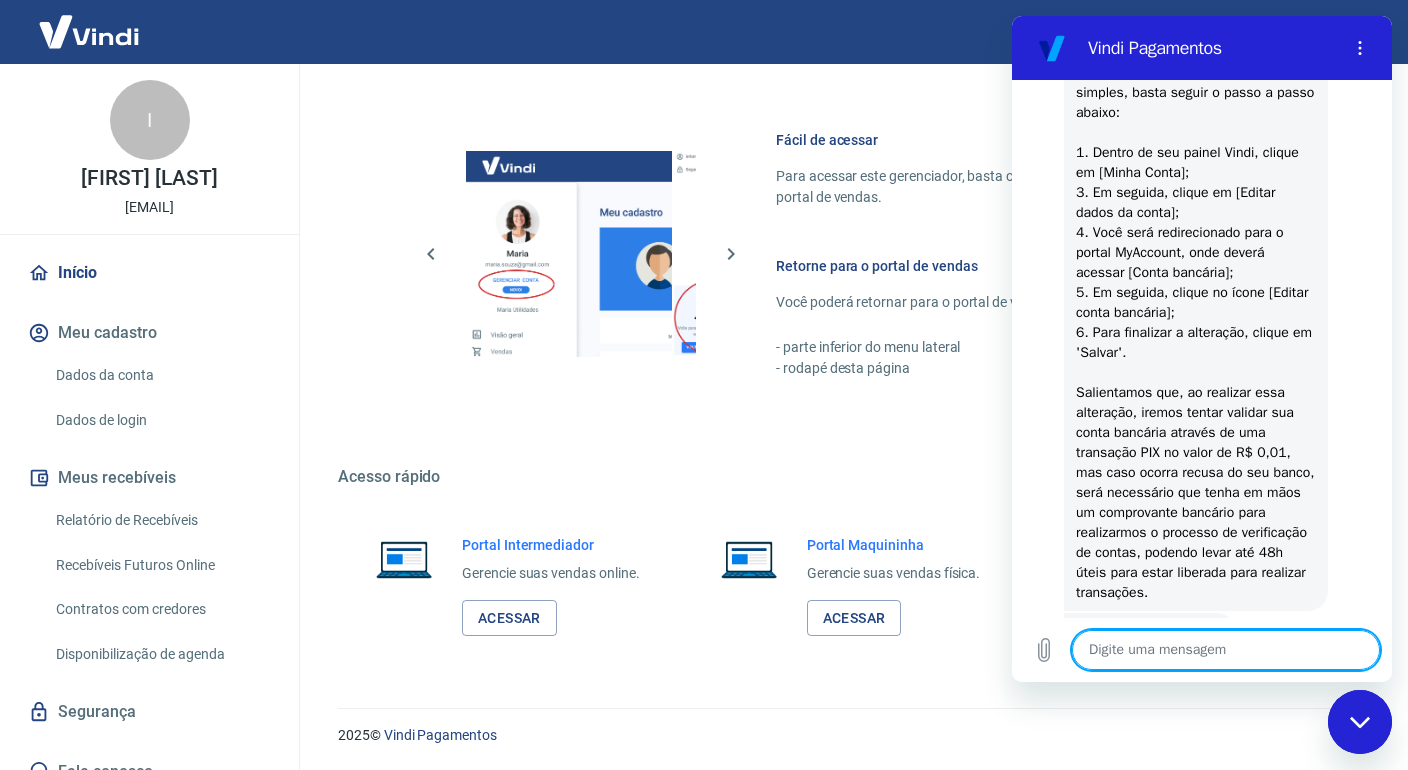 scroll, scrollTop: 491, scrollLeft: 0, axis: vertical 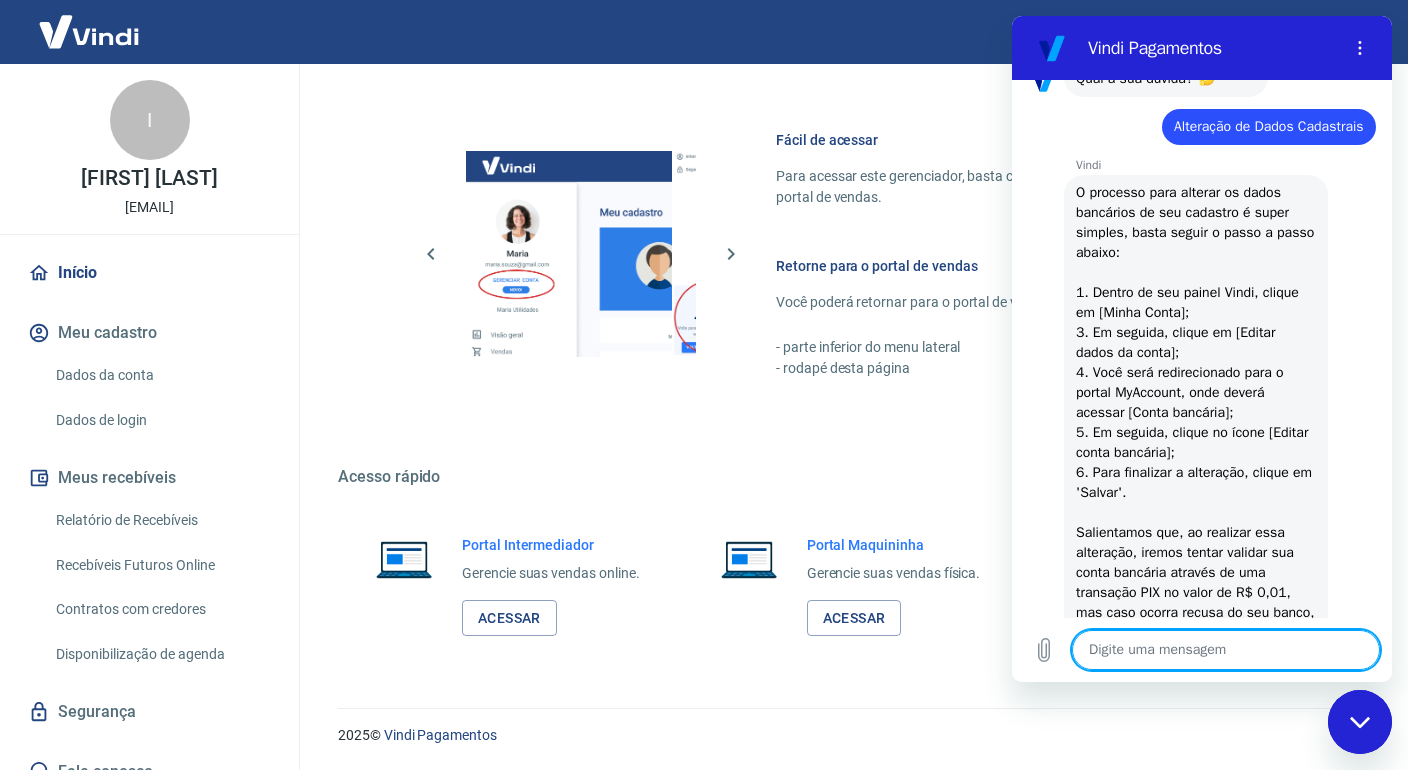 drag, startPoint x: 885, startPoint y: 490, endPoint x: 941, endPoint y: 516, distance: 61.741398 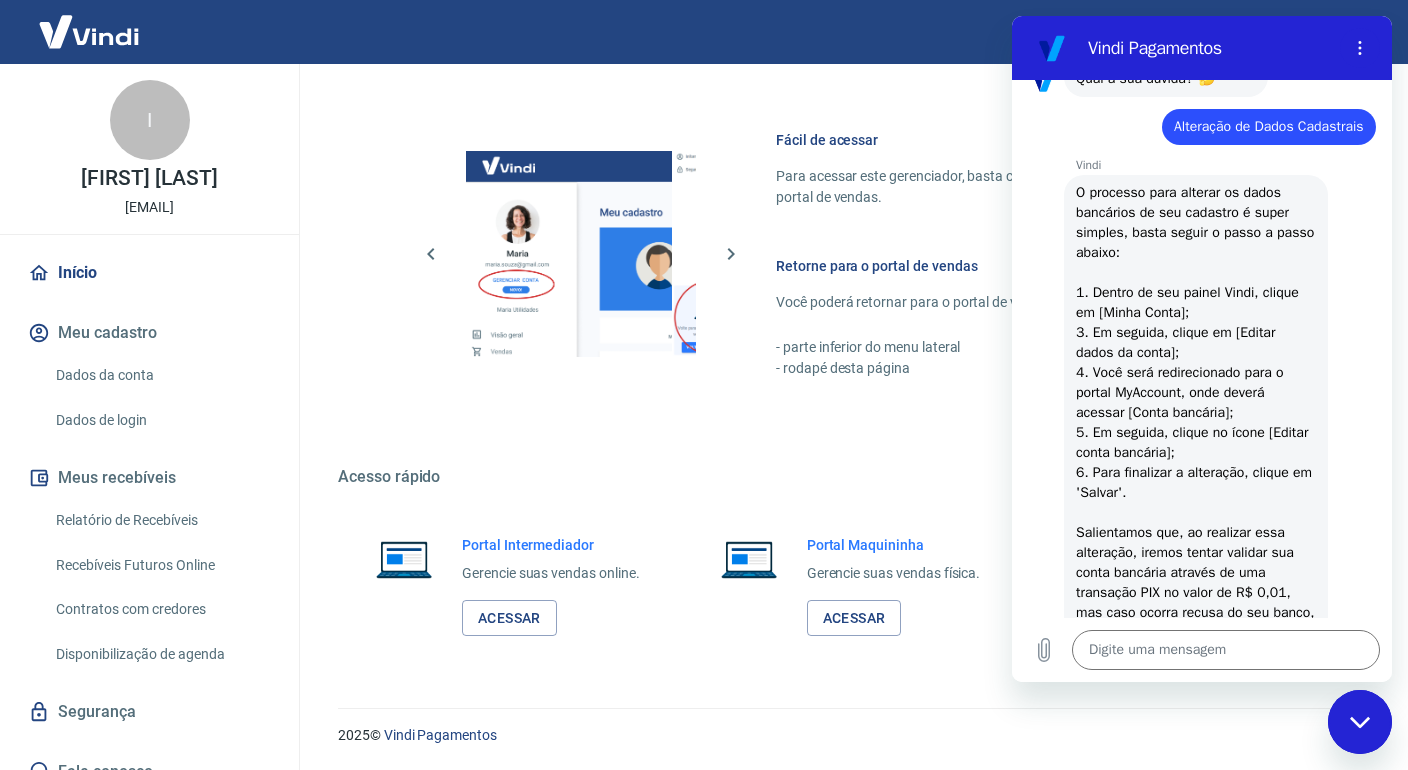 click at bounding box center (1360, 722) 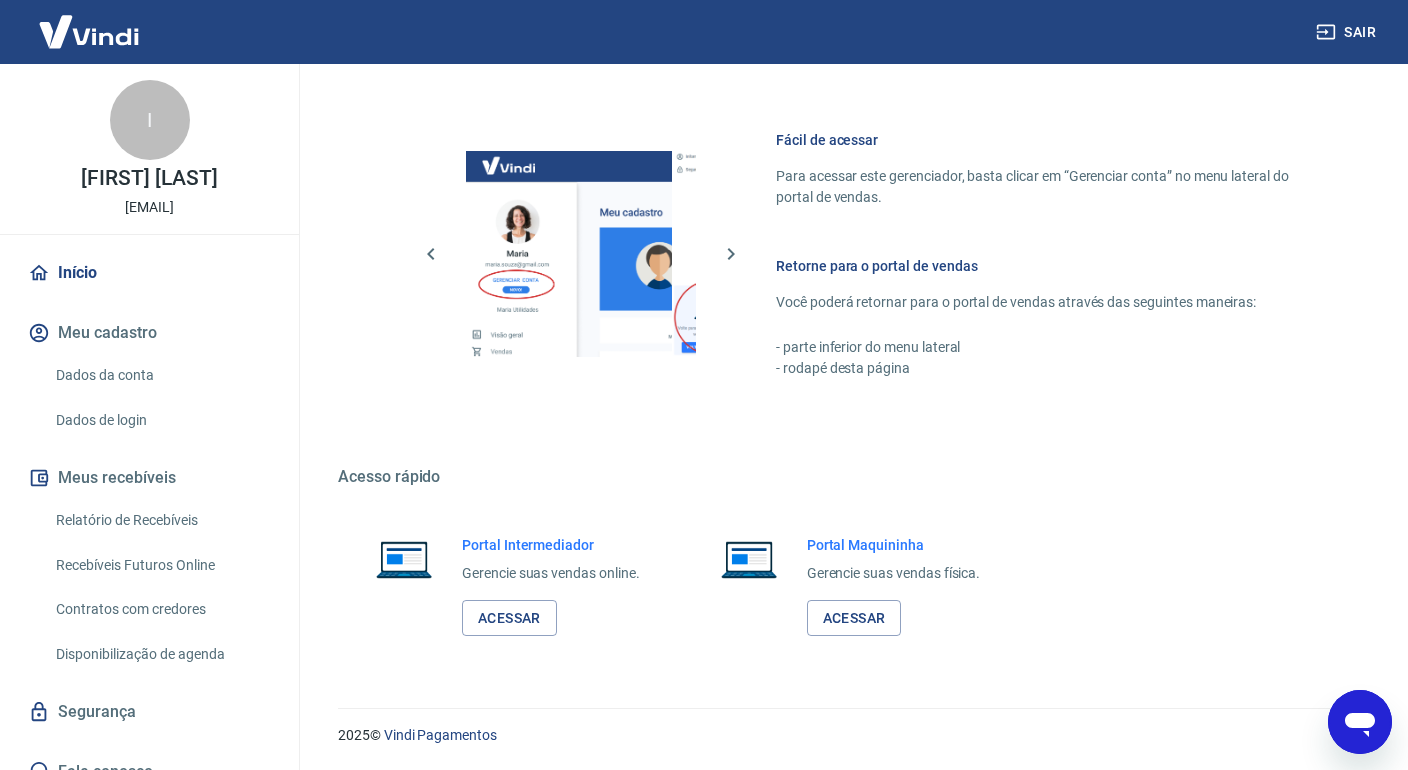 click on "Meu cadastro" at bounding box center [149, 333] 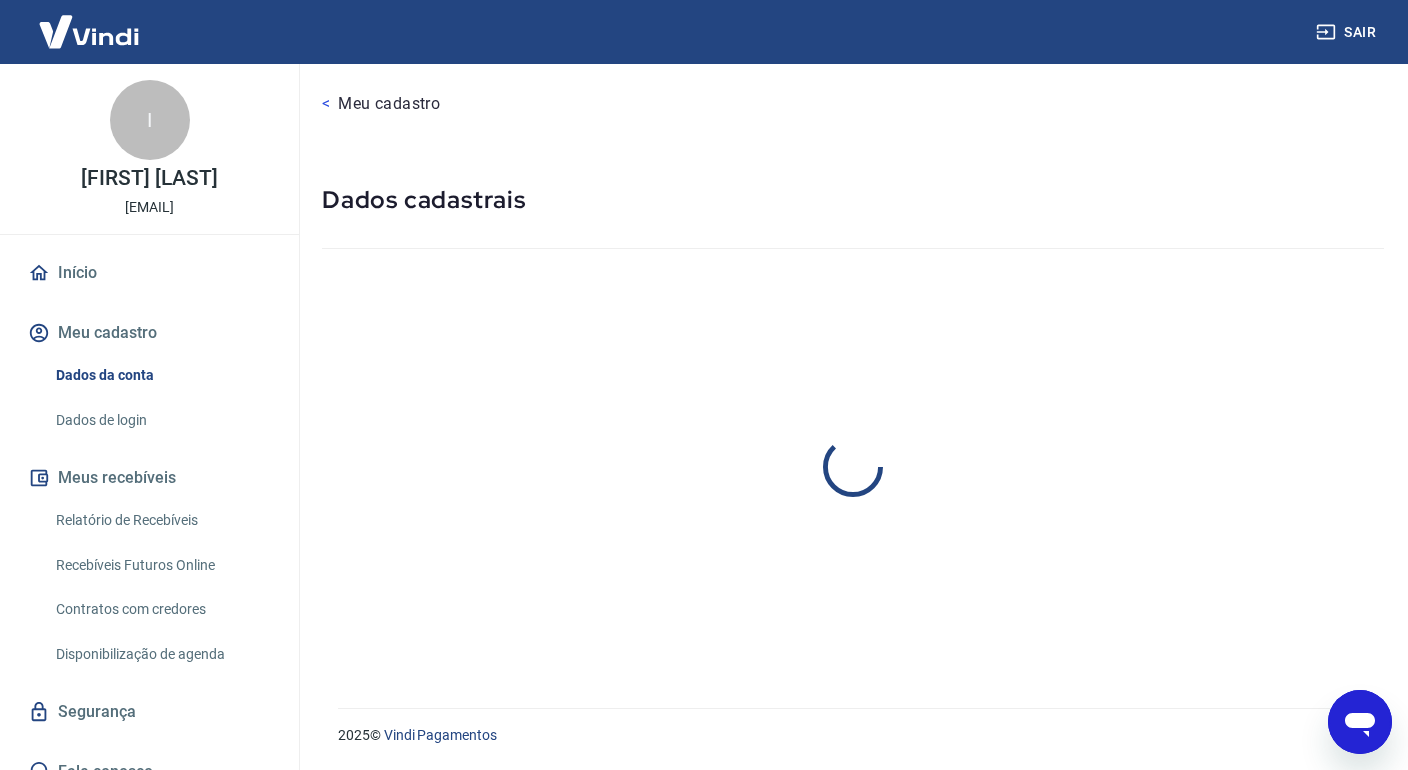 scroll, scrollTop: 0, scrollLeft: 0, axis: both 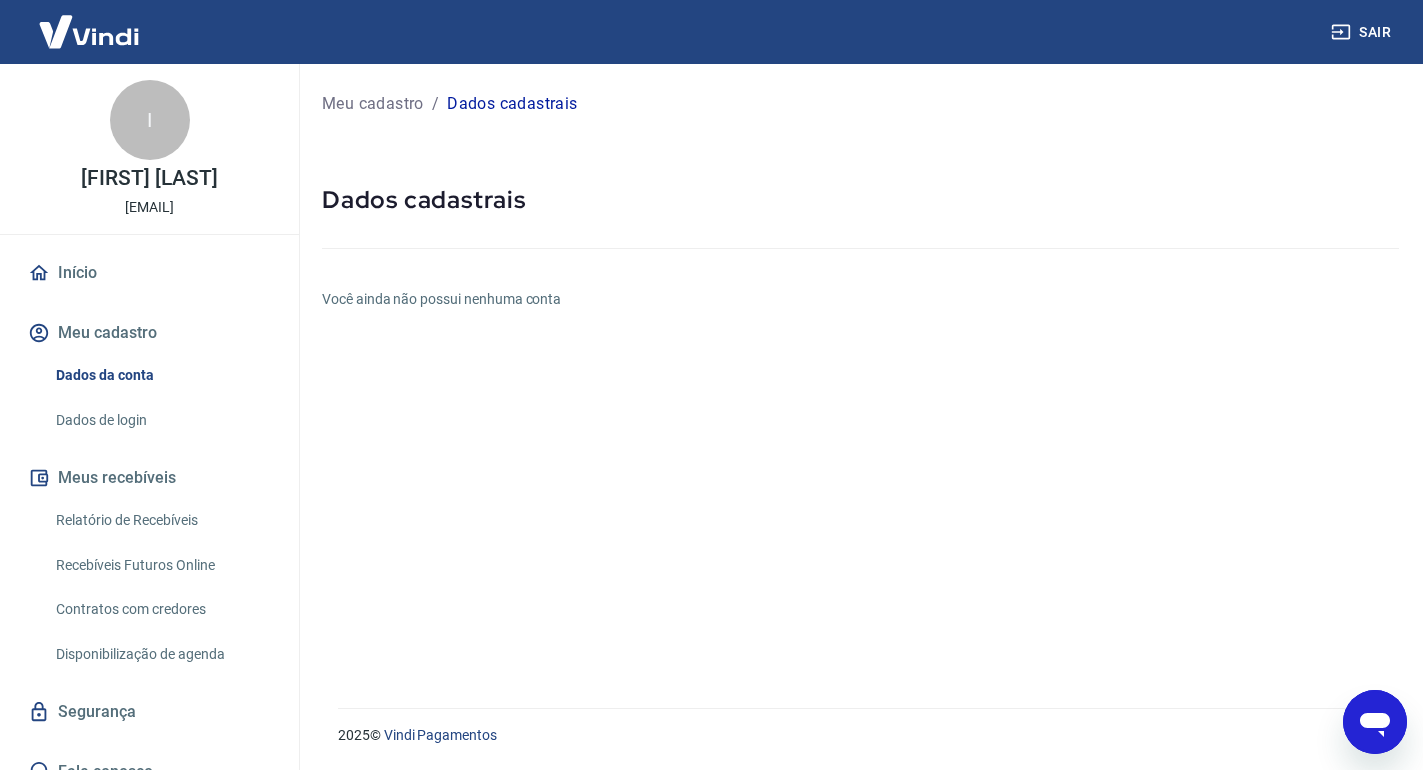 click on "Meu cadastro" at bounding box center [149, 333] 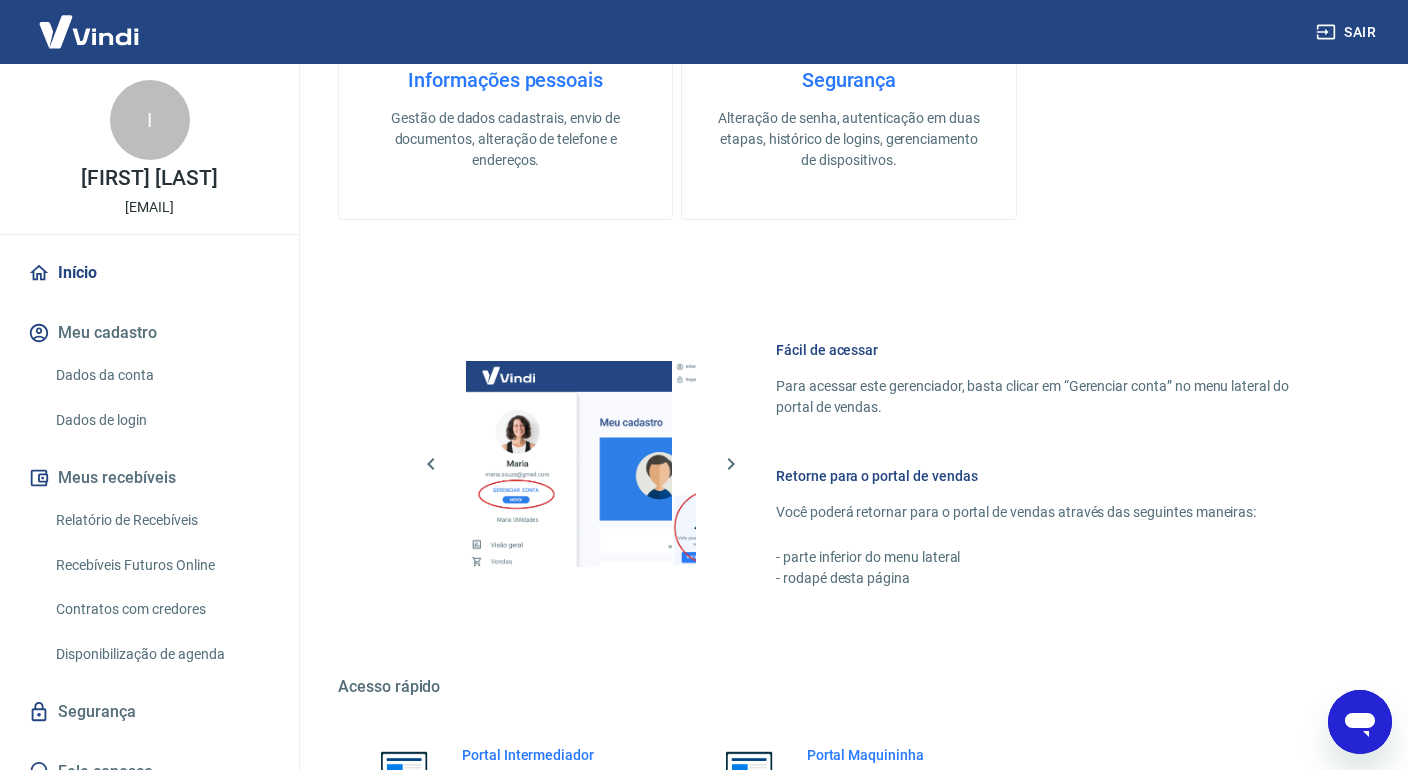 scroll, scrollTop: 1036, scrollLeft: 0, axis: vertical 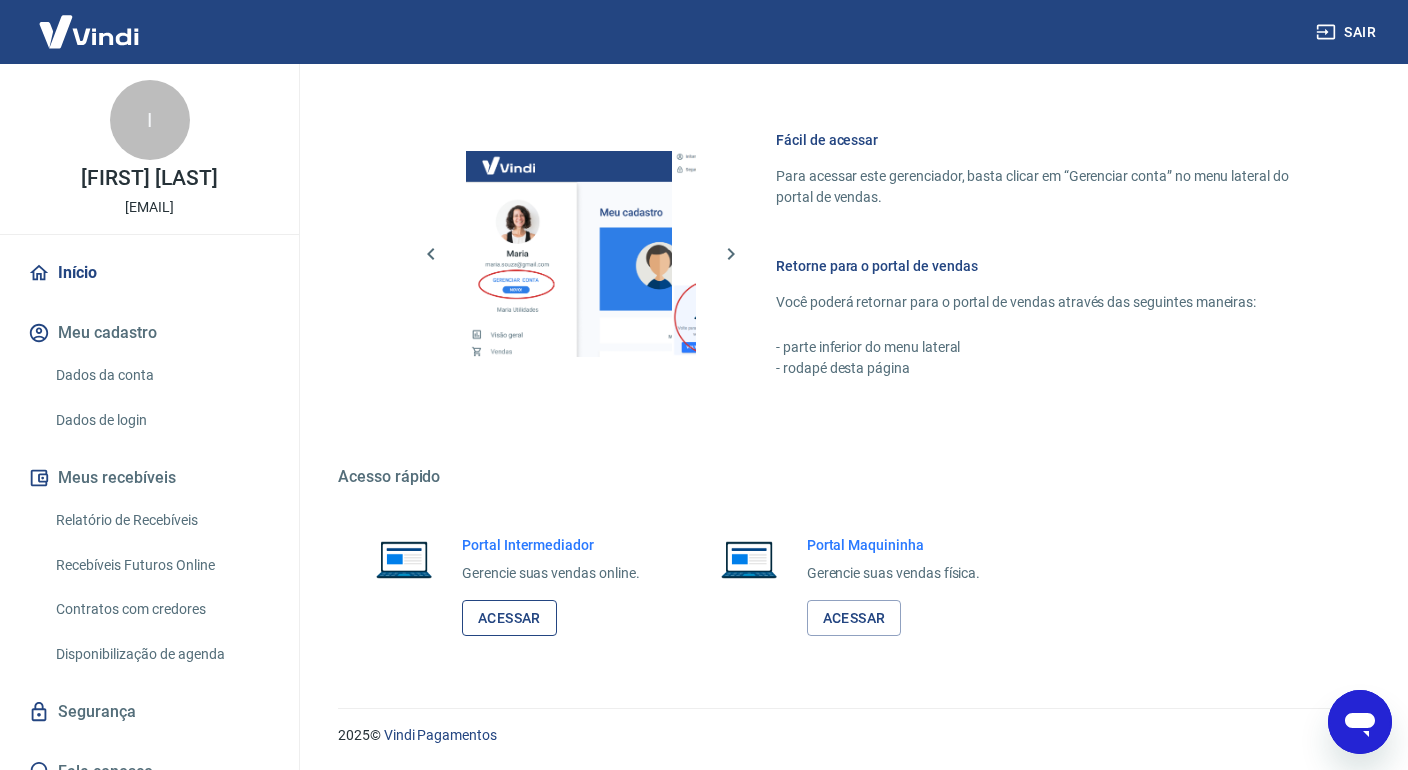 click on "Acessar" at bounding box center [509, 618] 